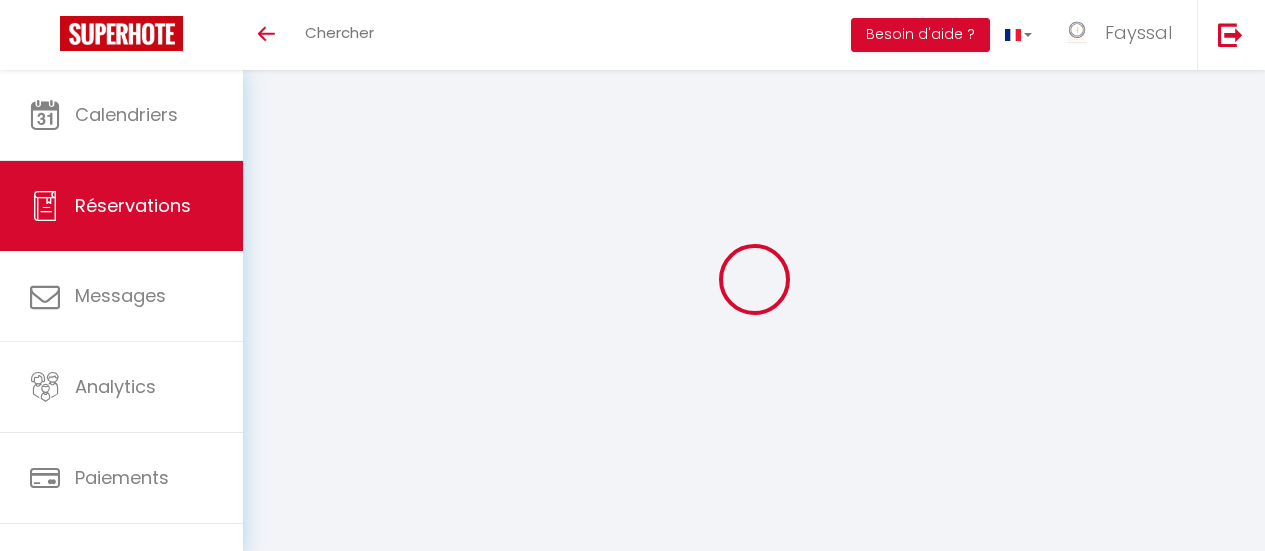 scroll, scrollTop: 0, scrollLeft: 0, axis: both 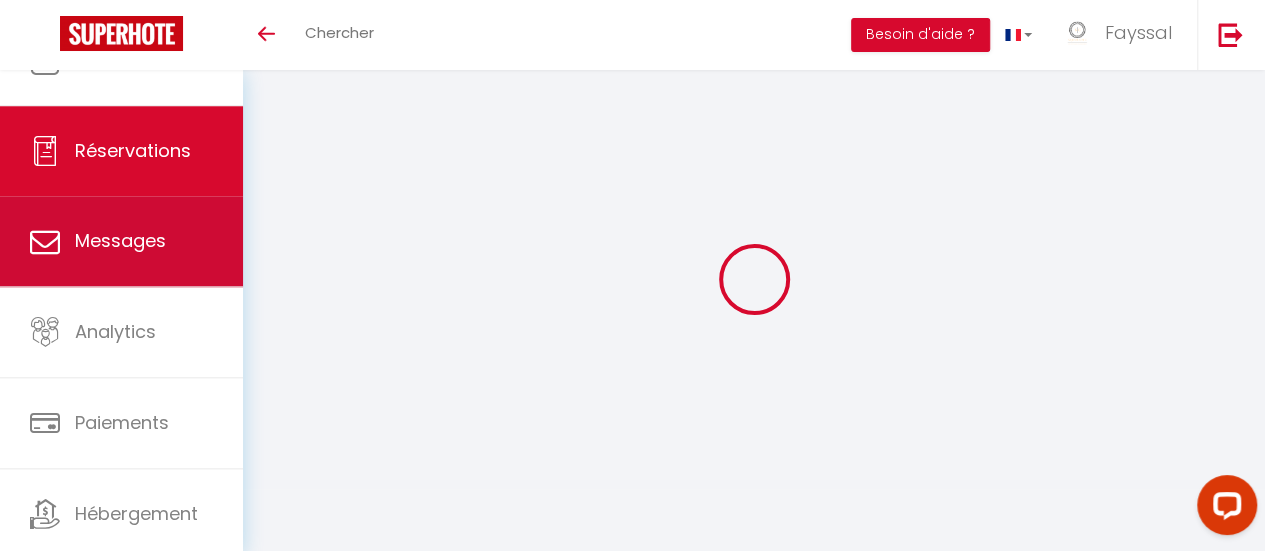 click on "Messages" at bounding box center [121, 241] 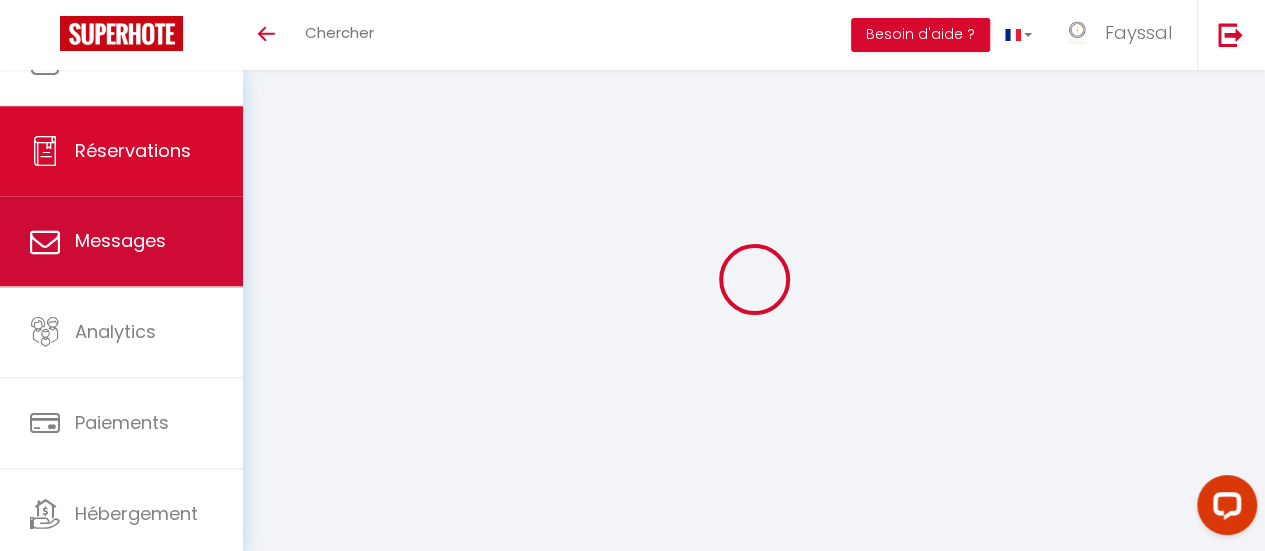 select on "message" 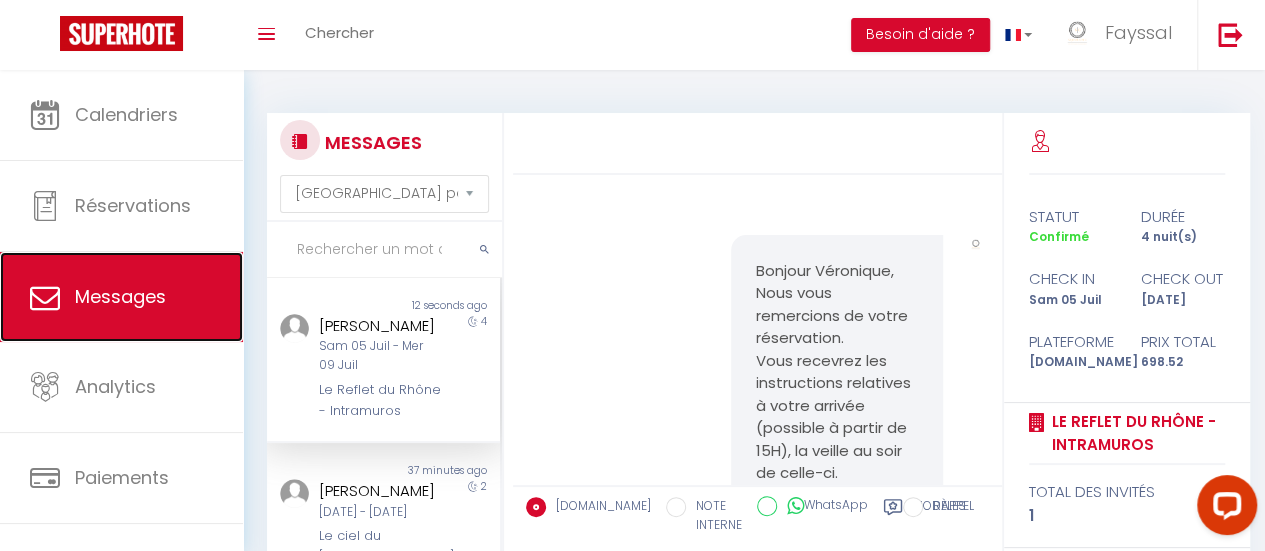 click on "Messages" at bounding box center (121, 297) 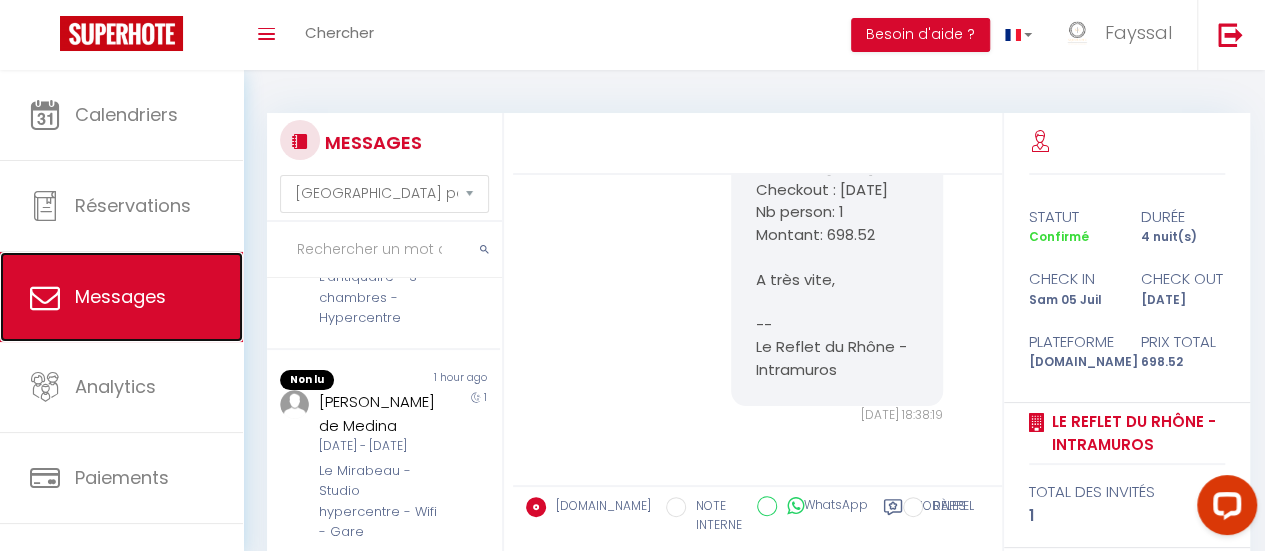 scroll, scrollTop: 973, scrollLeft: 0, axis: vertical 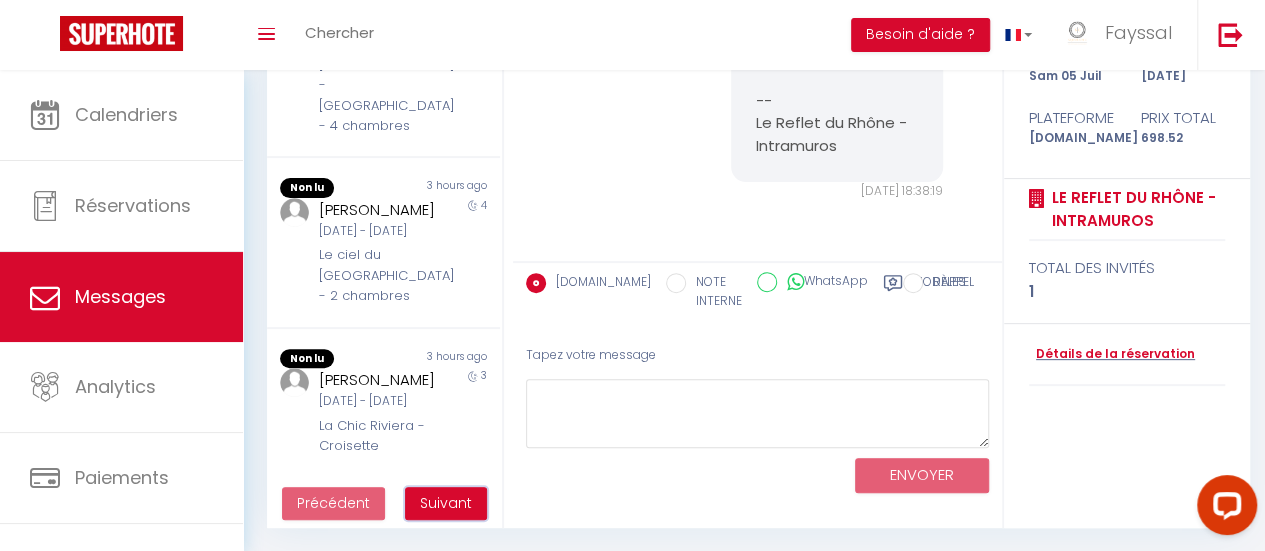 click on "Suivant" at bounding box center (446, 504) 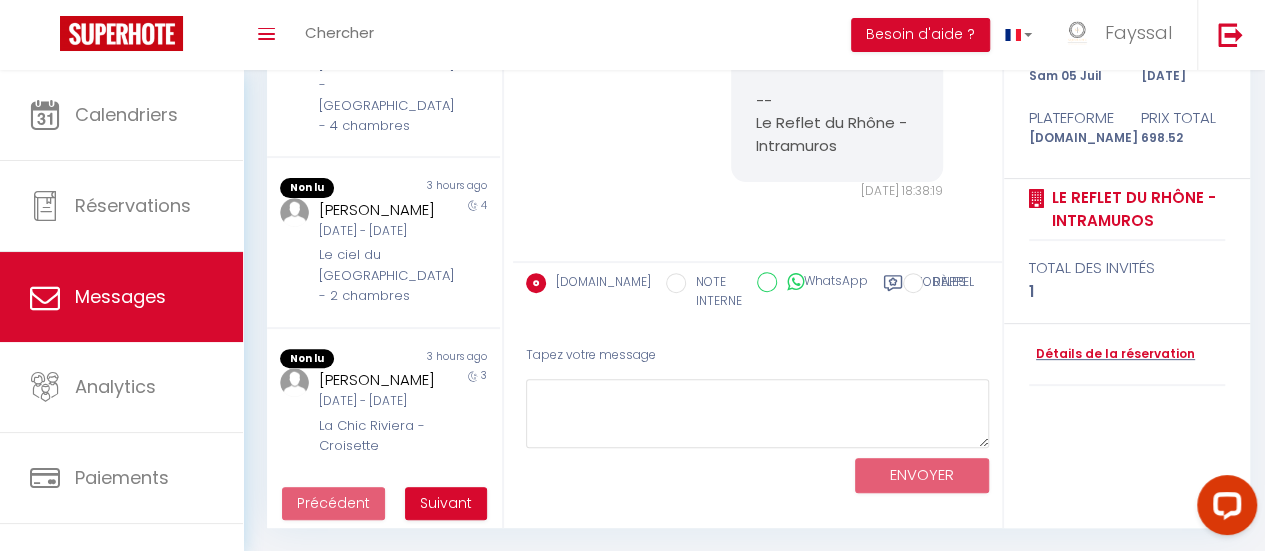 scroll, scrollTop: 70, scrollLeft: 0, axis: vertical 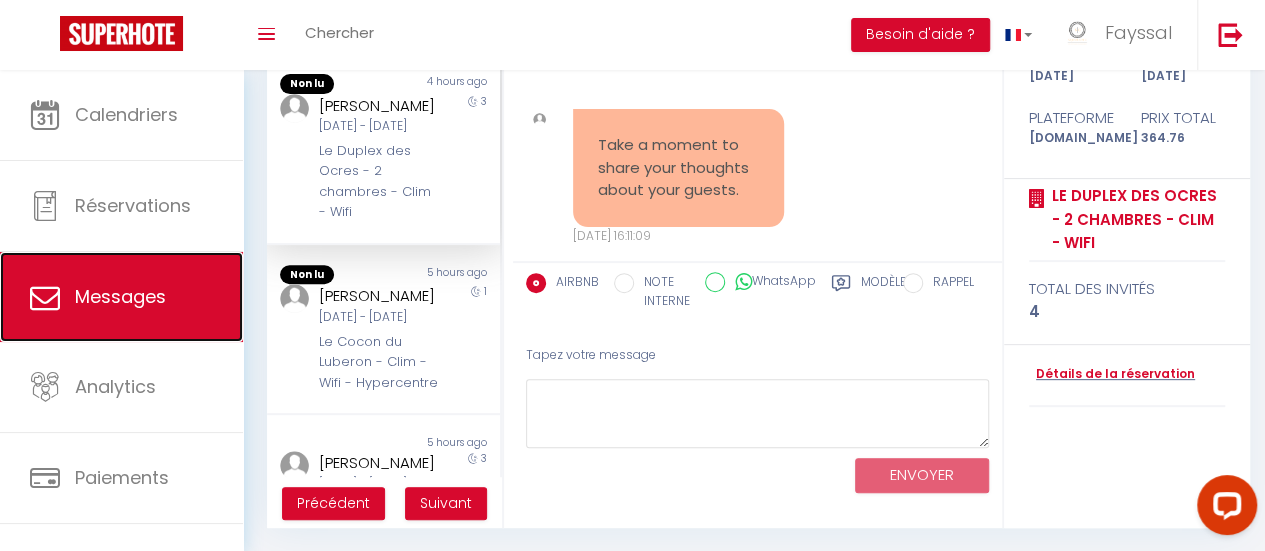 click on "Messages" at bounding box center [120, 296] 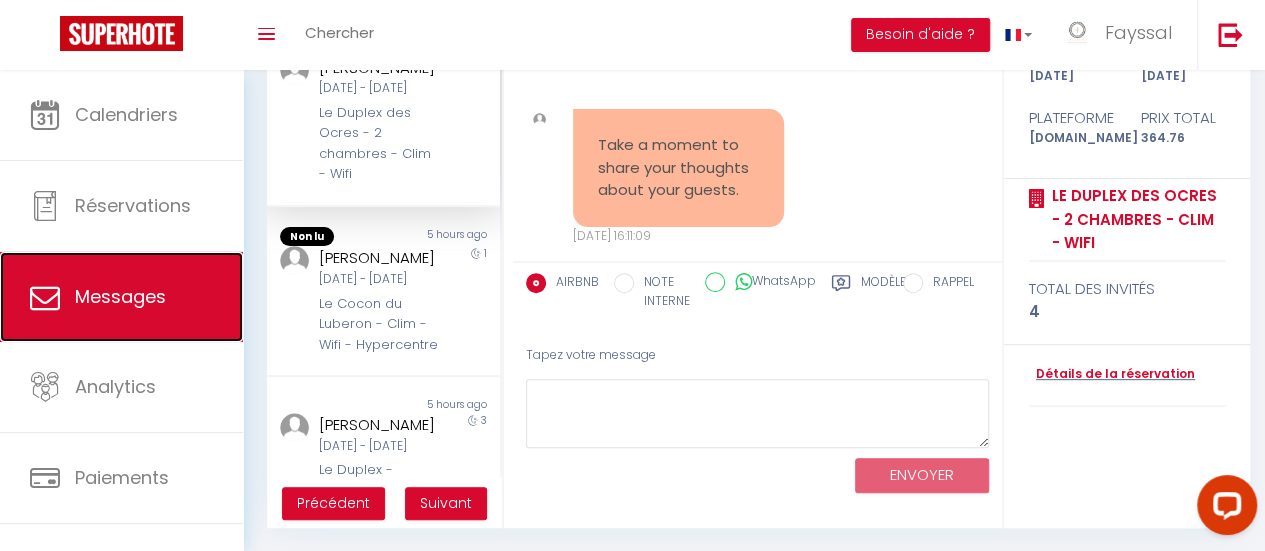 scroll, scrollTop: 0, scrollLeft: 0, axis: both 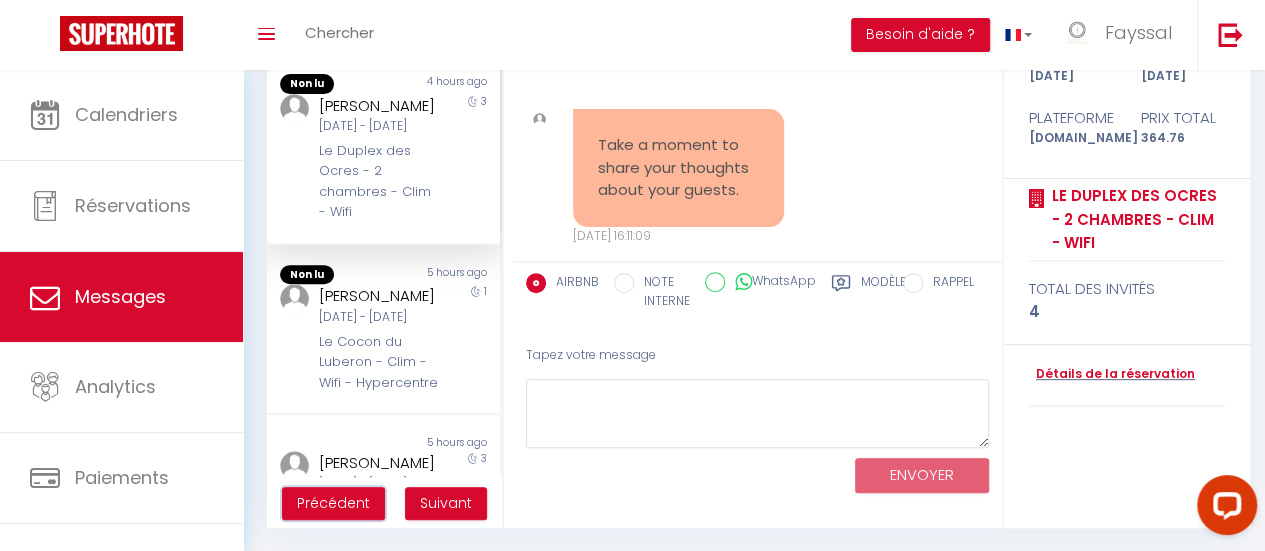click on "Précédent" at bounding box center [333, 503] 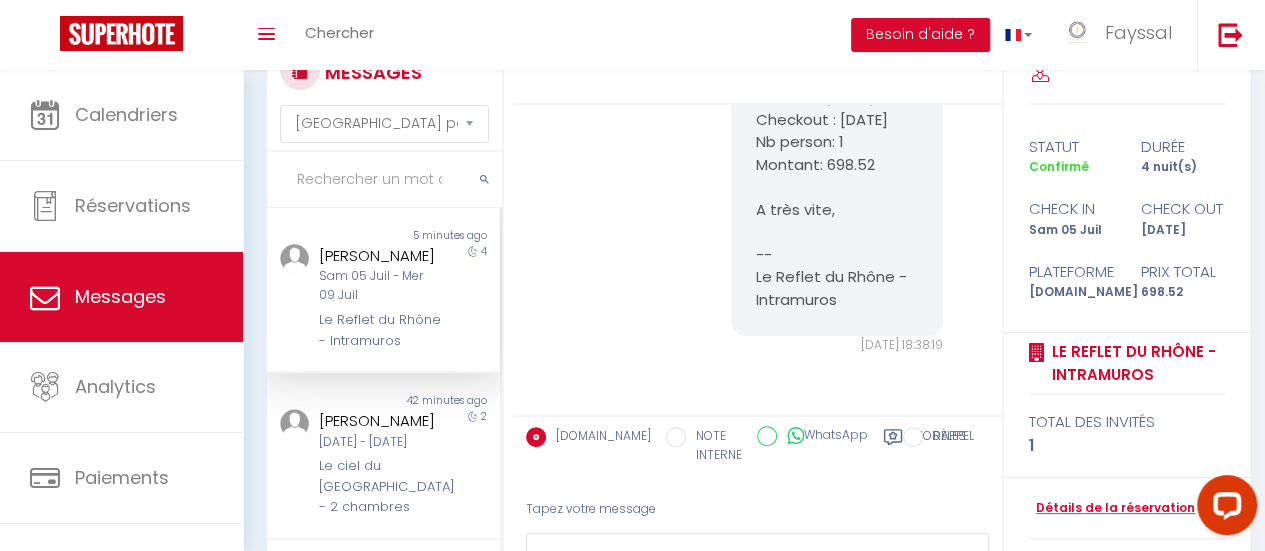 scroll, scrollTop: 224, scrollLeft: 0, axis: vertical 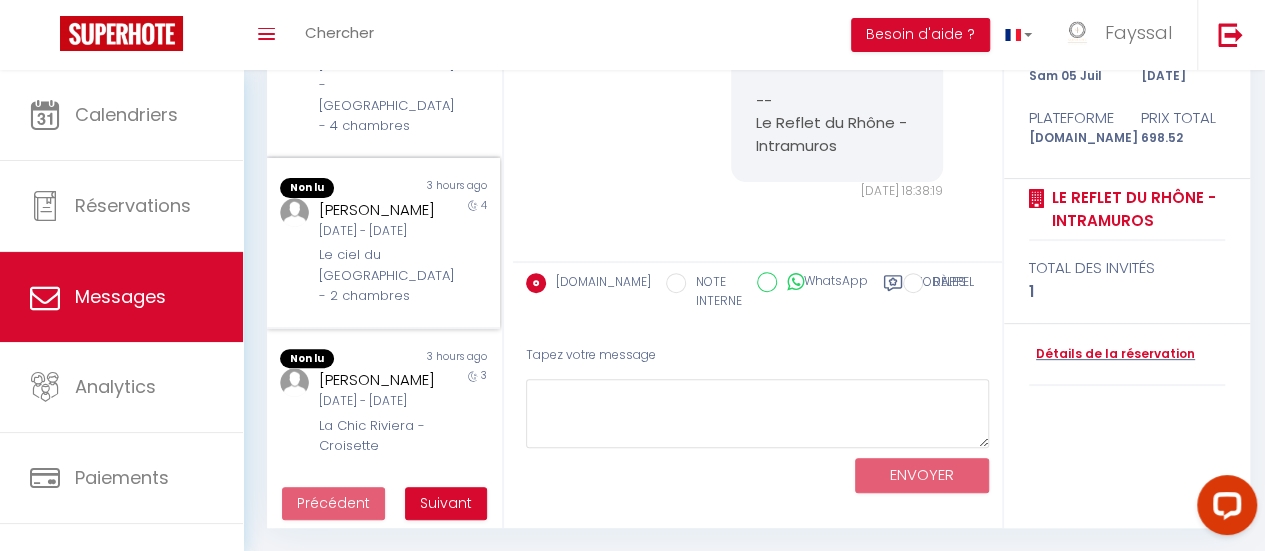 click on "[DATE] - [DATE]" at bounding box center (380, 231) 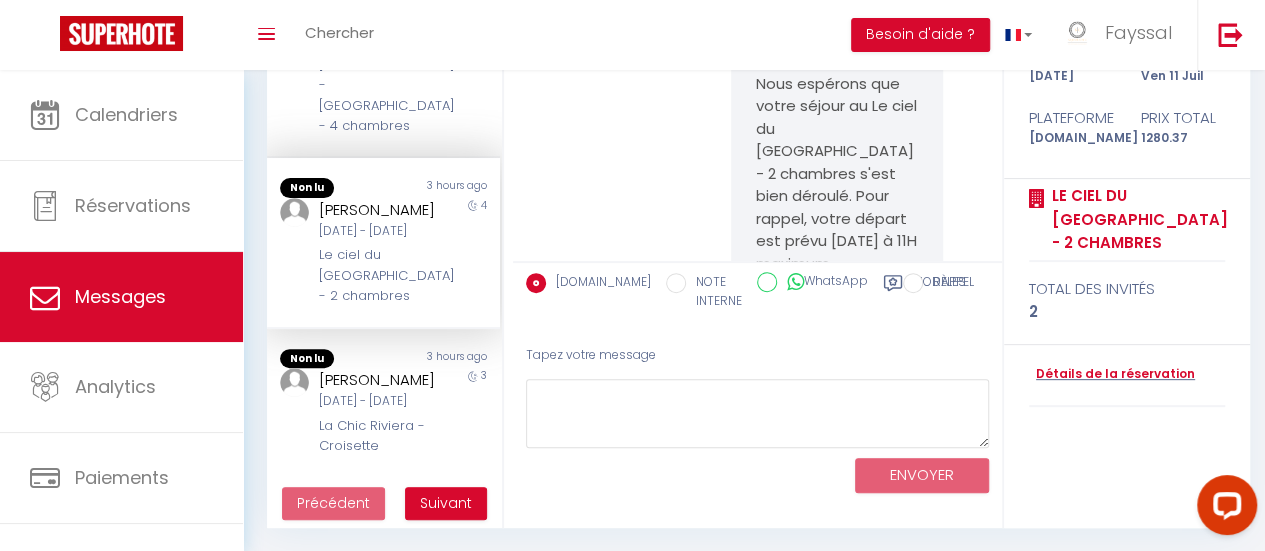 scroll, scrollTop: 5966, scrollLeft: 0, axis: vertical 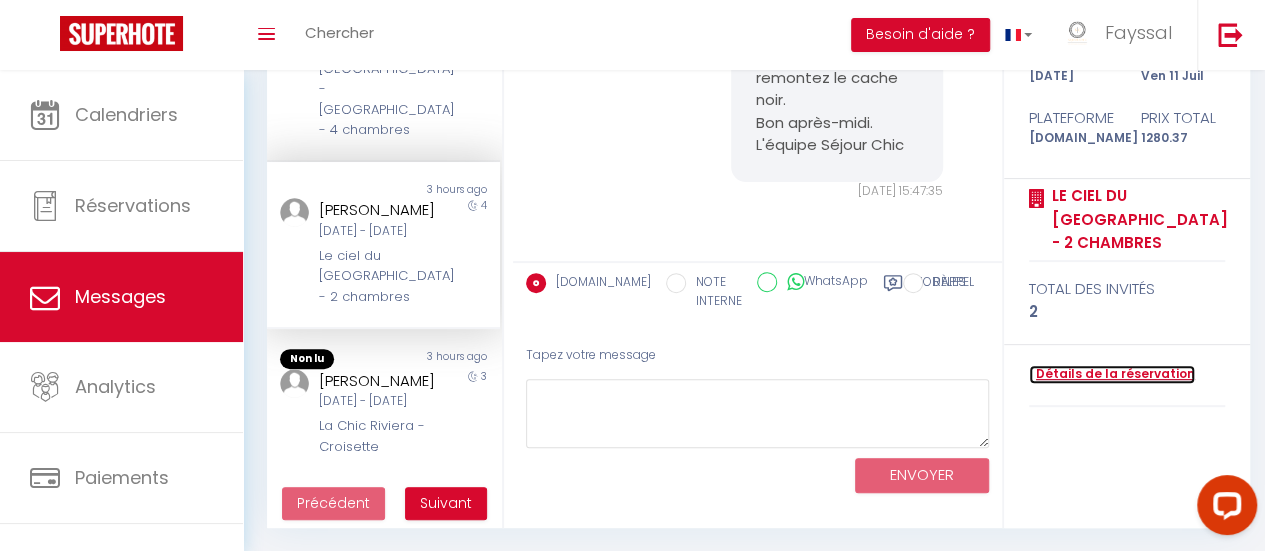 click on "Détails de la réservation" at bounding box center [1112, 374] 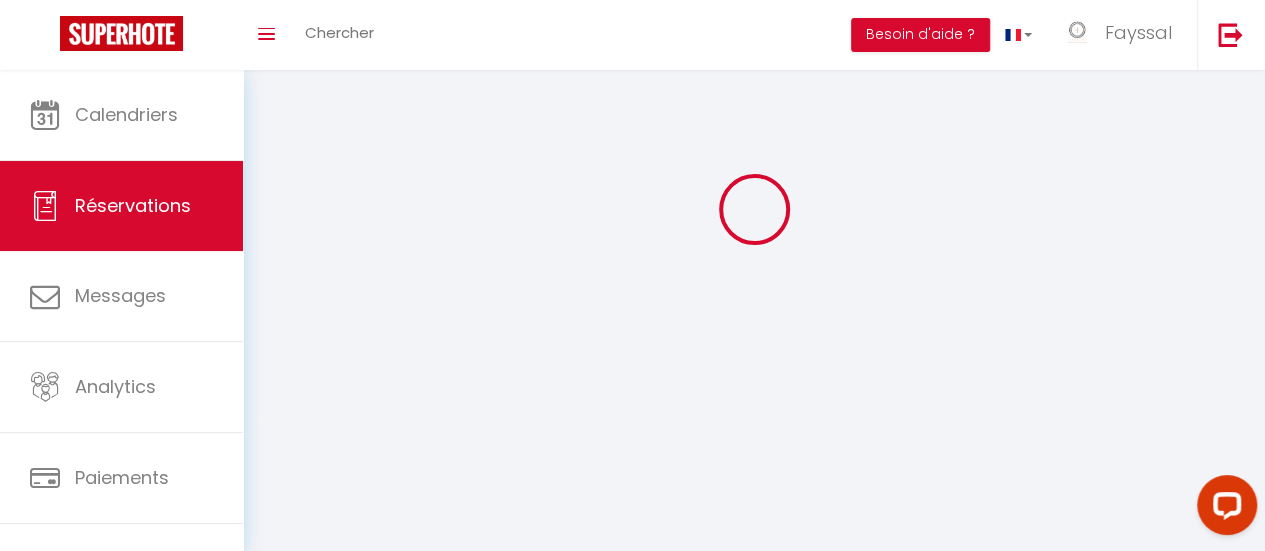 scroll, scrollTop: 0, scrollLeft: 0, axis: both 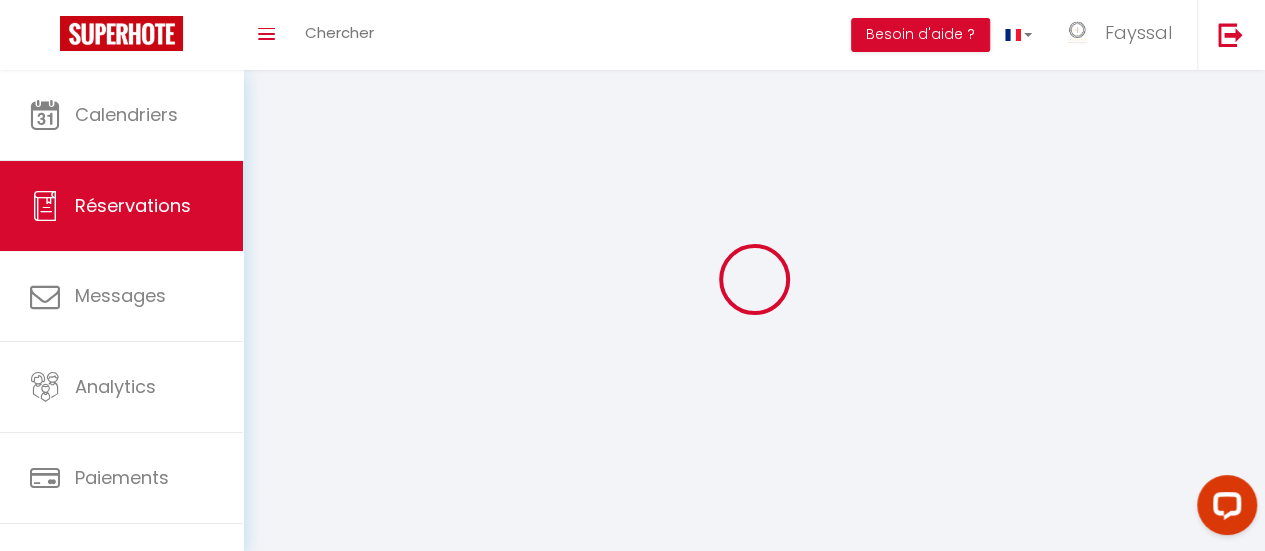select 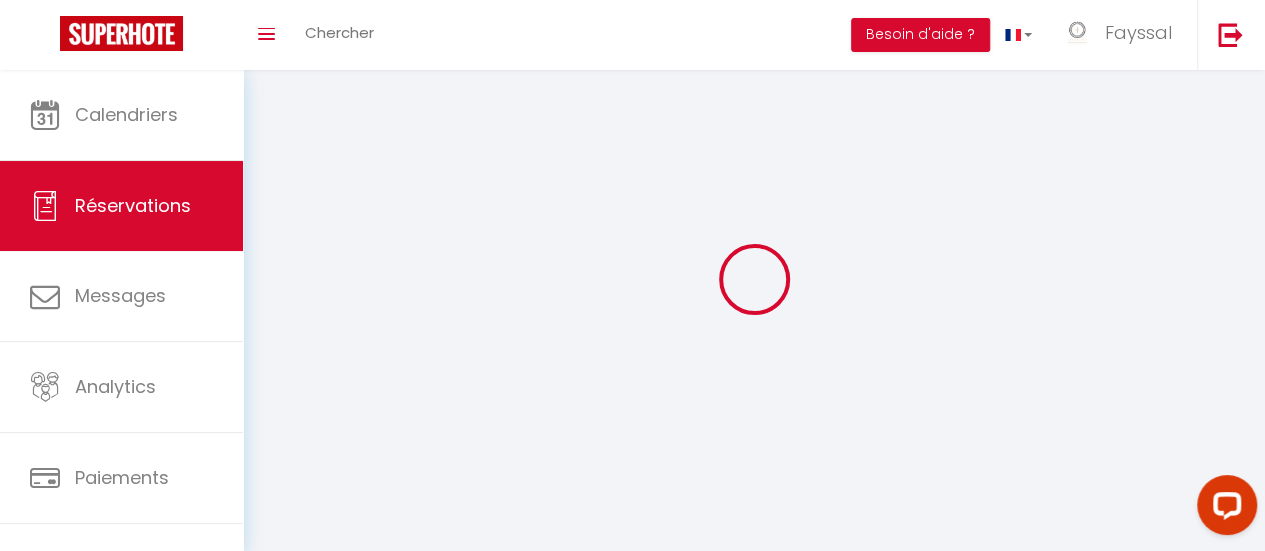 select 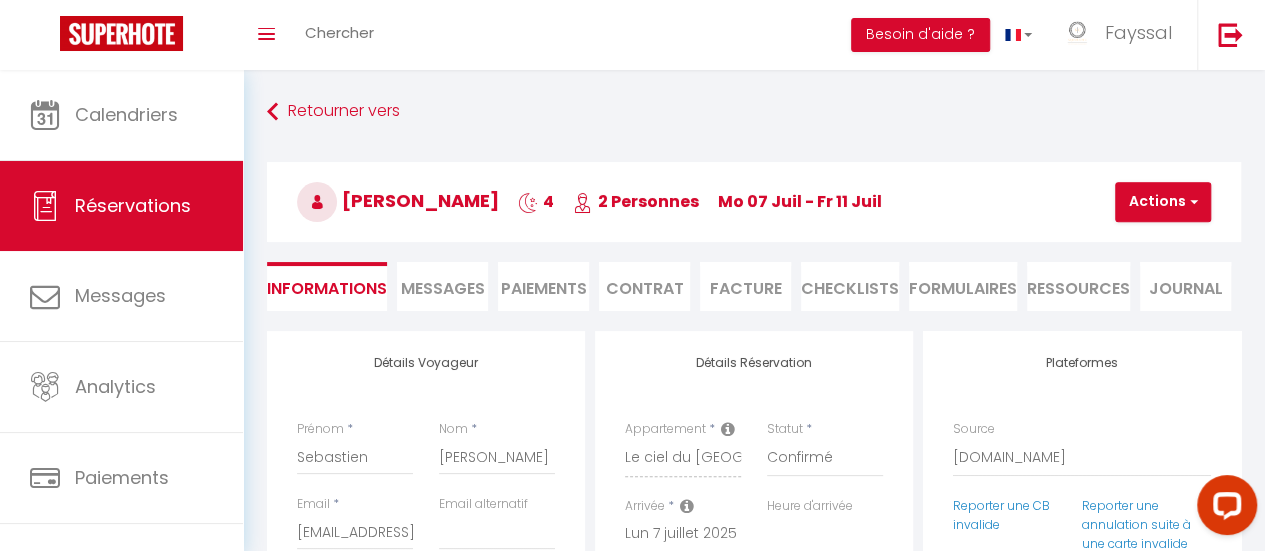 type on "60.97" 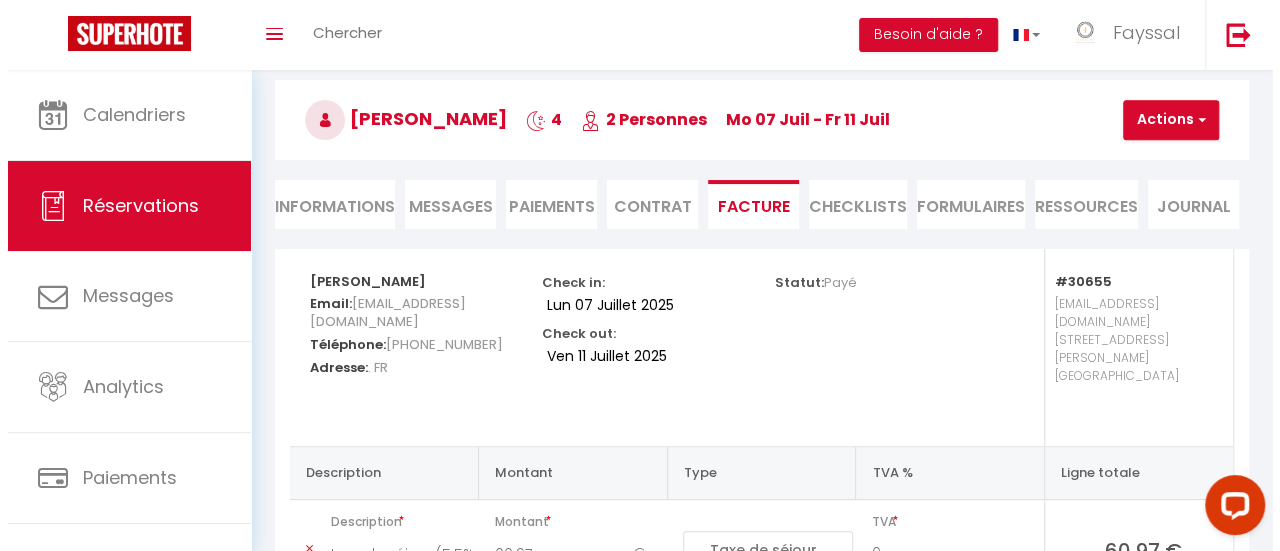 scroll, scrollTop: 78, scrollLeft: 0, axis: vertical 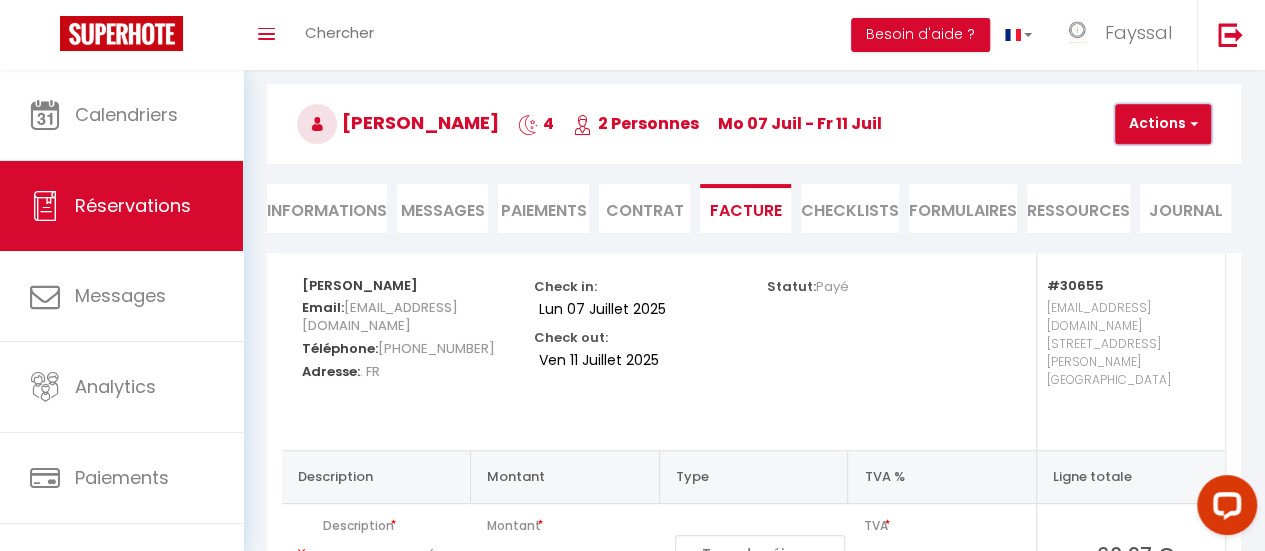 click on "Actions" at bounding box center [1163, 124] 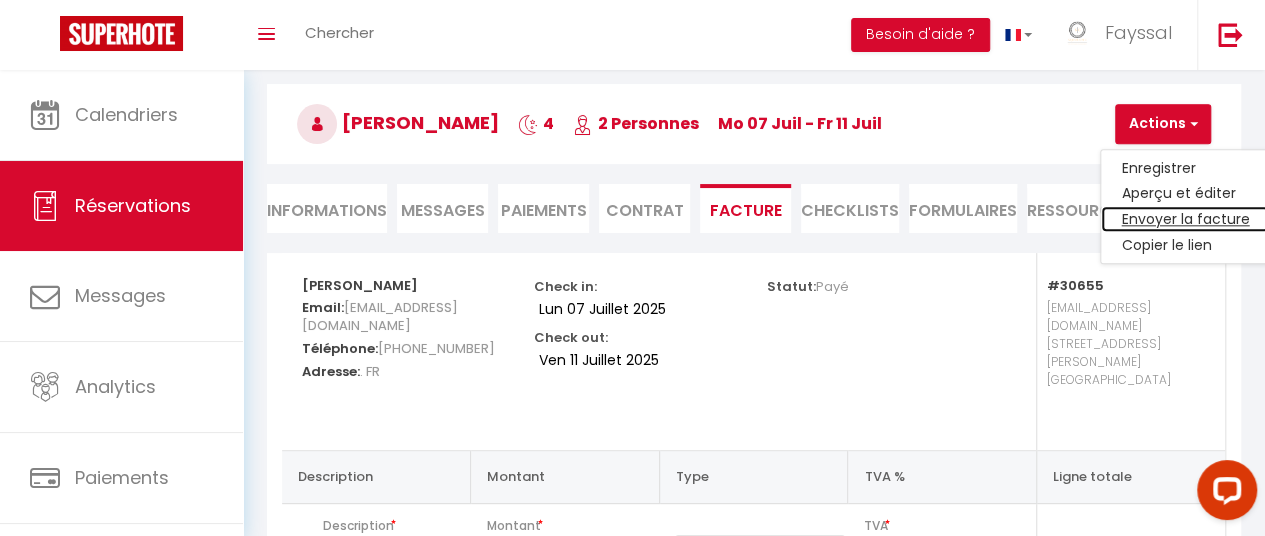 click on "Envoyer la facture" at bounding box center (1185, 220) 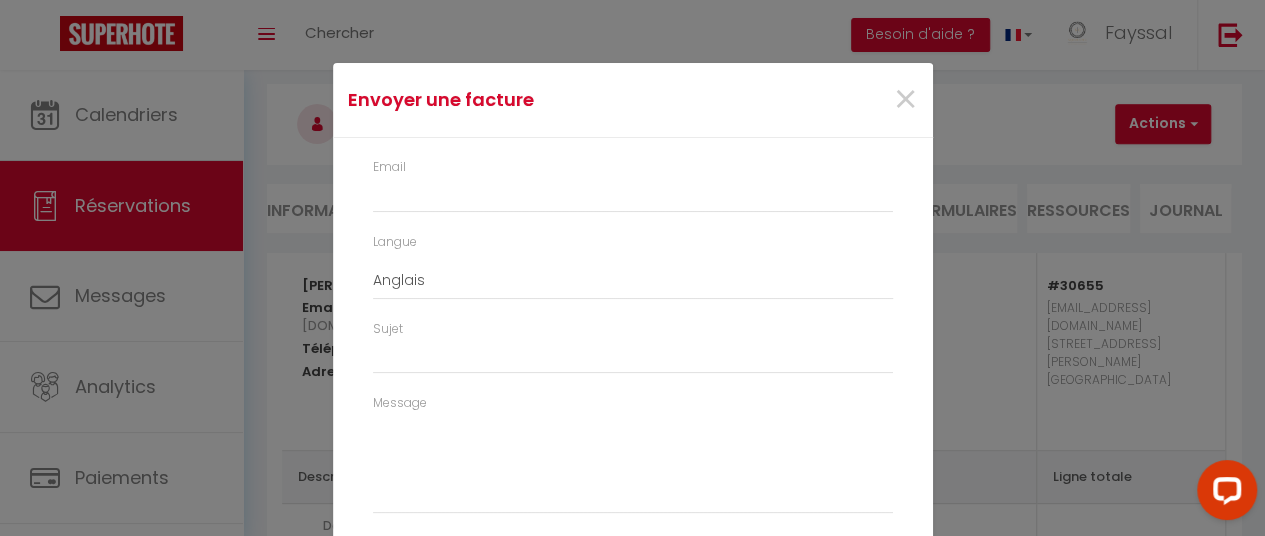 type on "[EMAIL_ADDRESS][DOMAIN_NAME]" 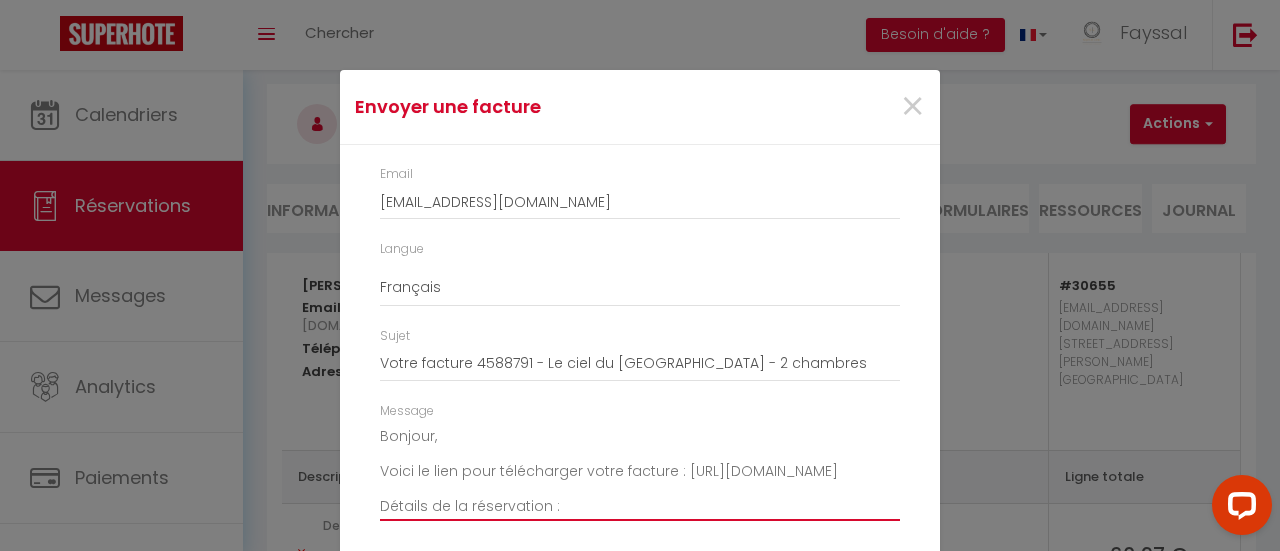 scroll, scrollTop: 227, scrollLeft: 0, axis: vertical 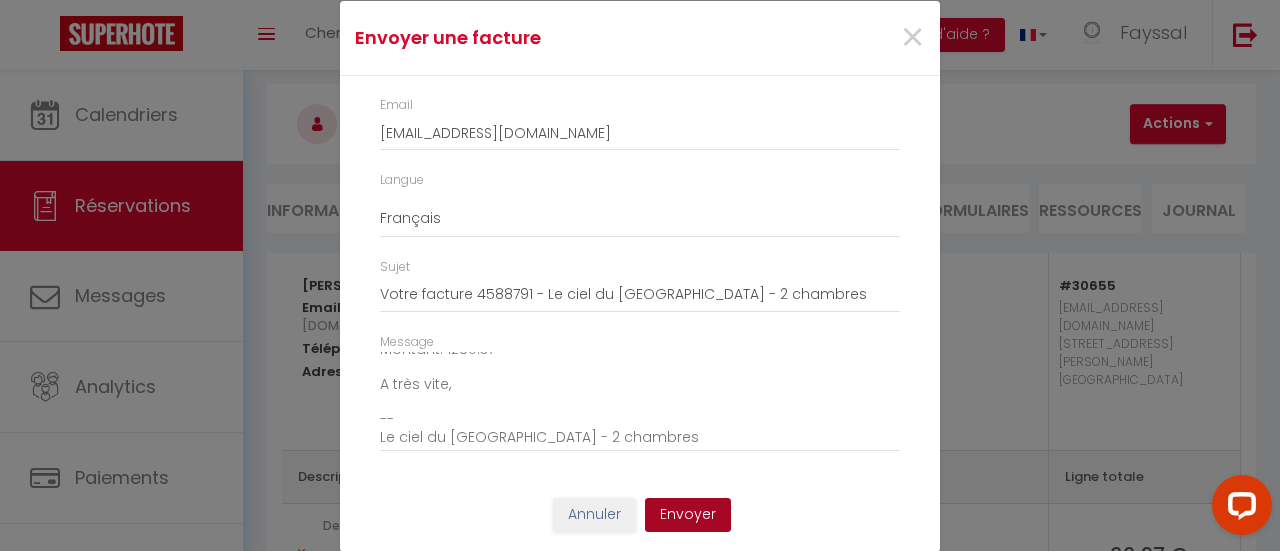 click on "Envoyer" at bounding box center [688, 515] 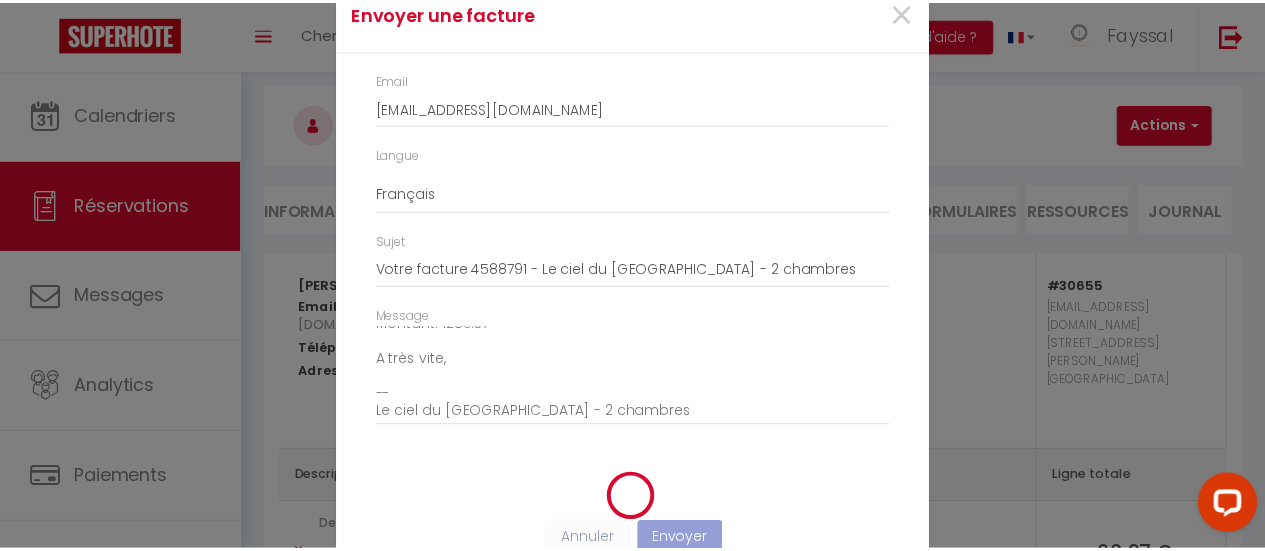 scroll, scrollTop: 44, scrollLeft: 0, axis: vertical 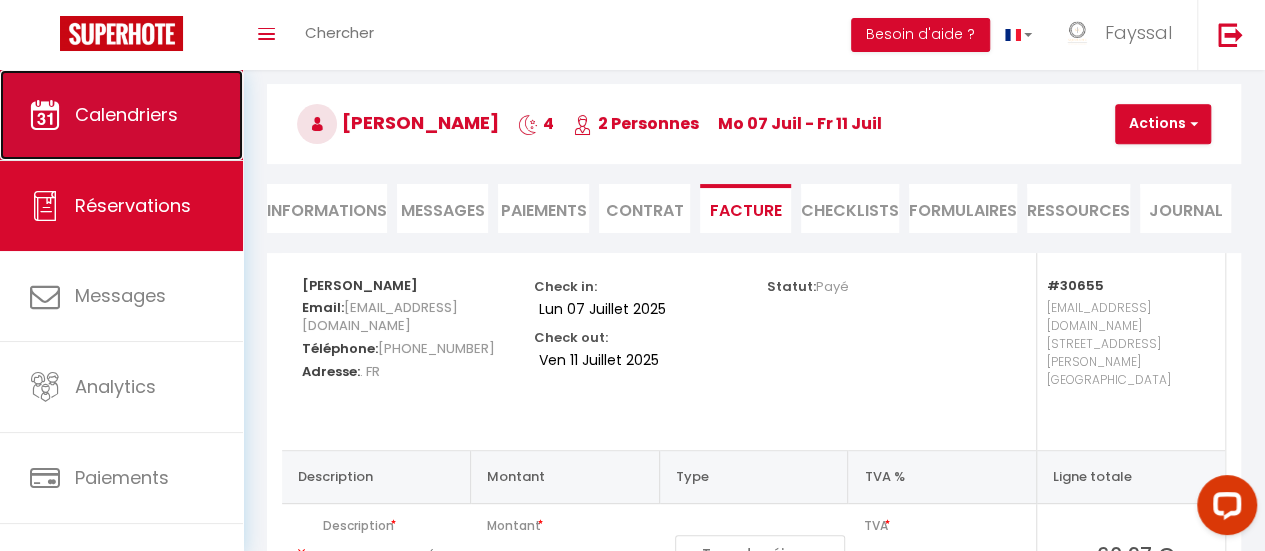 click on "Calendriers" at bounding box center [121, 115] 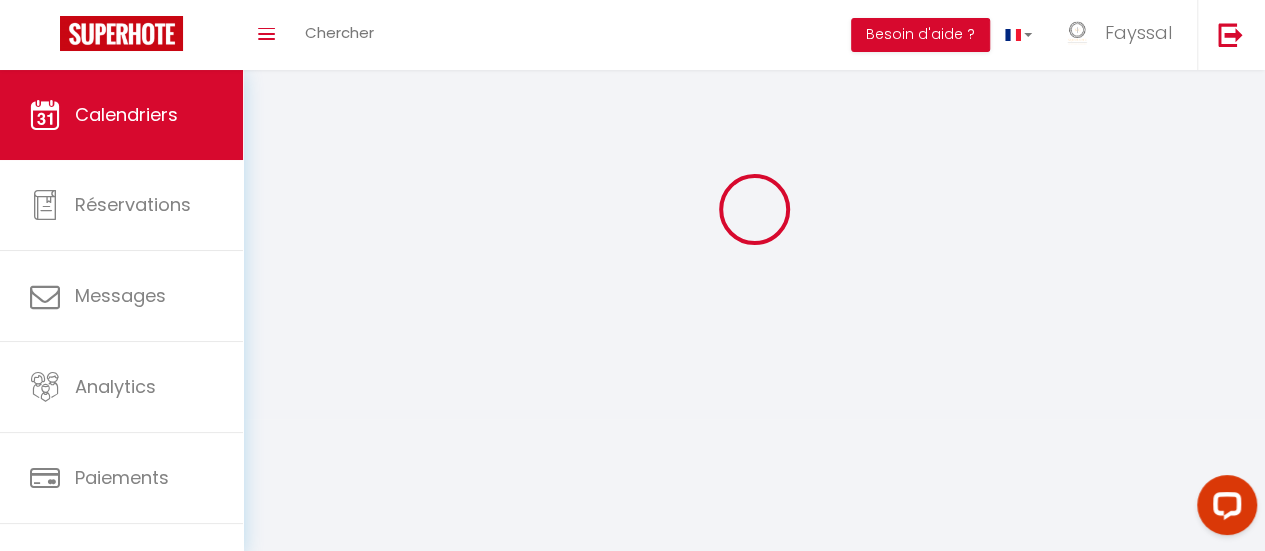 scroll, scrollTop: 0, scrollLeft: 0, axis: both 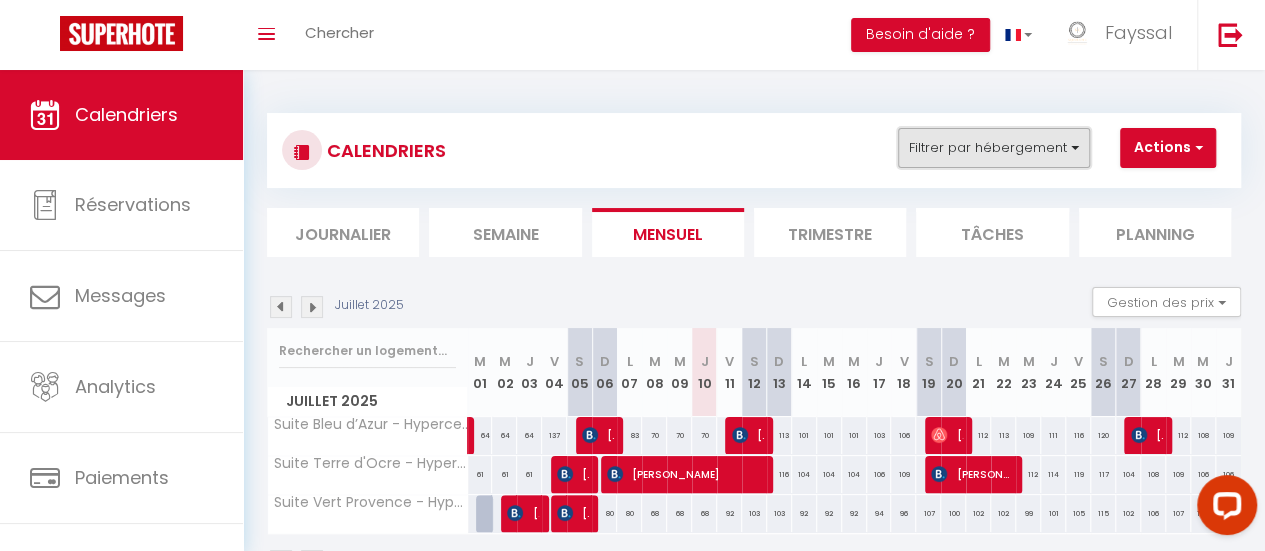 click on "Filtrer par hébergement" at bounding box center [994, 148] 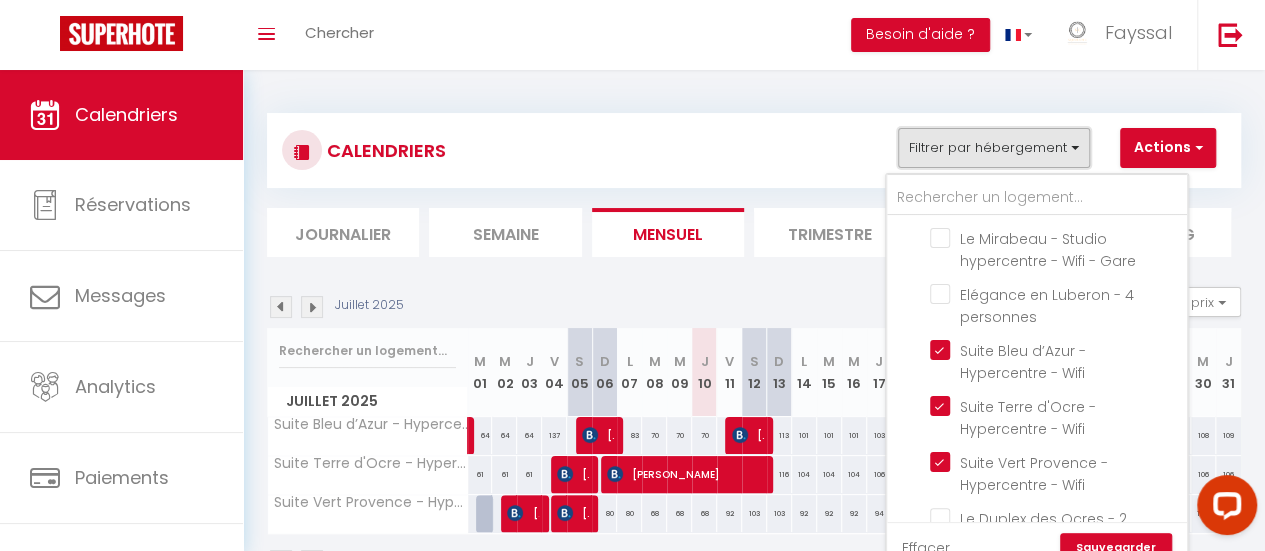 scroll, scrollTop: 782, scrollLeft: 0, axis: vertical 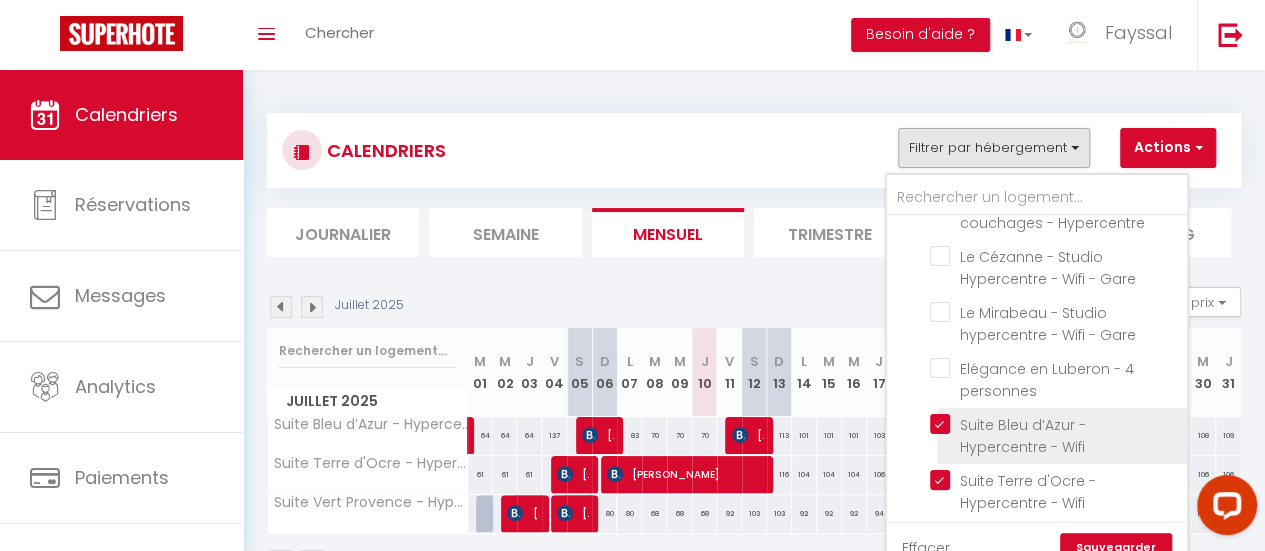 click on "Suite Bleu d’Azur - Hypercentre - Wifi" at bounding box center (1055, 424) 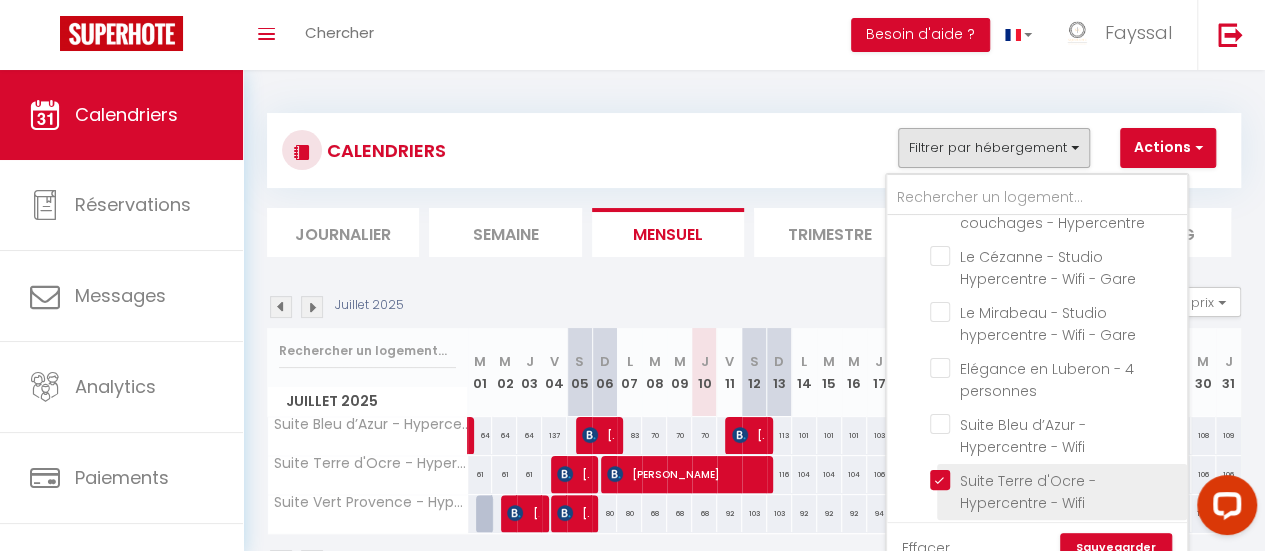 click on "Suite Terre d'Ocre - Hypercentre - Wifi" at bounding box center [1055, 480] 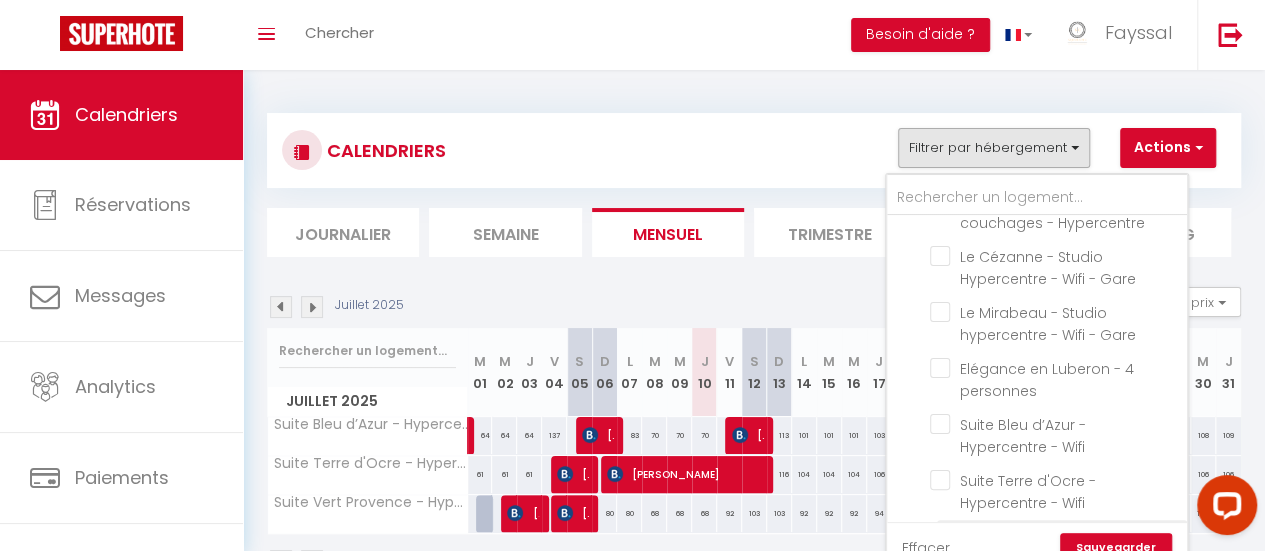 click on "Suite Vert Provence - Hypercentre - Wifi" at bounding box center [1055, 536] 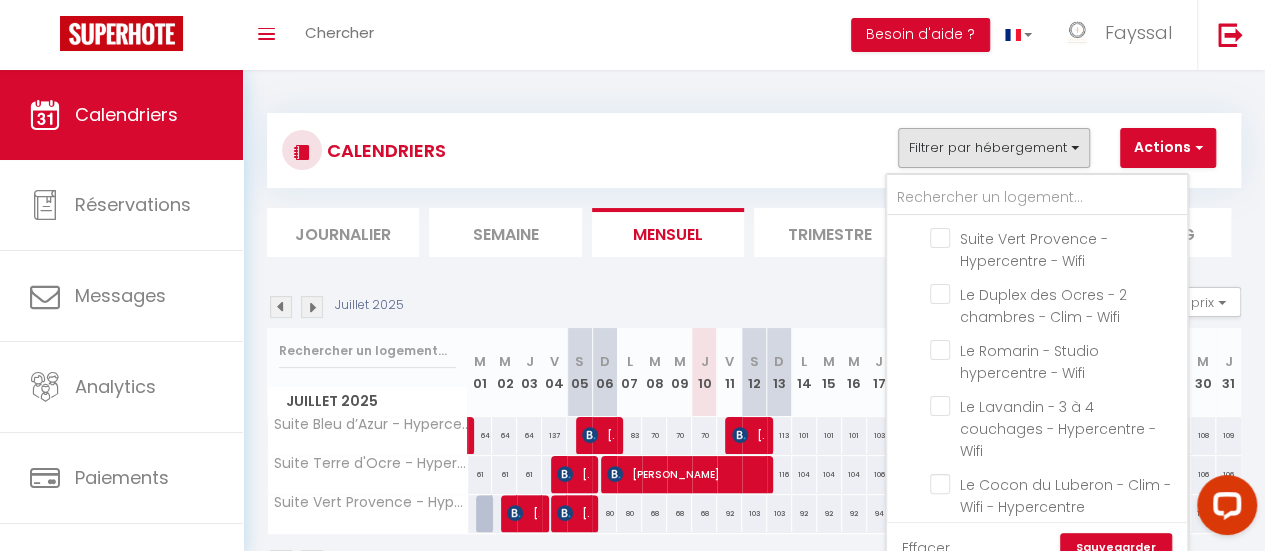 scroll, scrollTop: 1115, scrollLeft: 0, axis: vertical 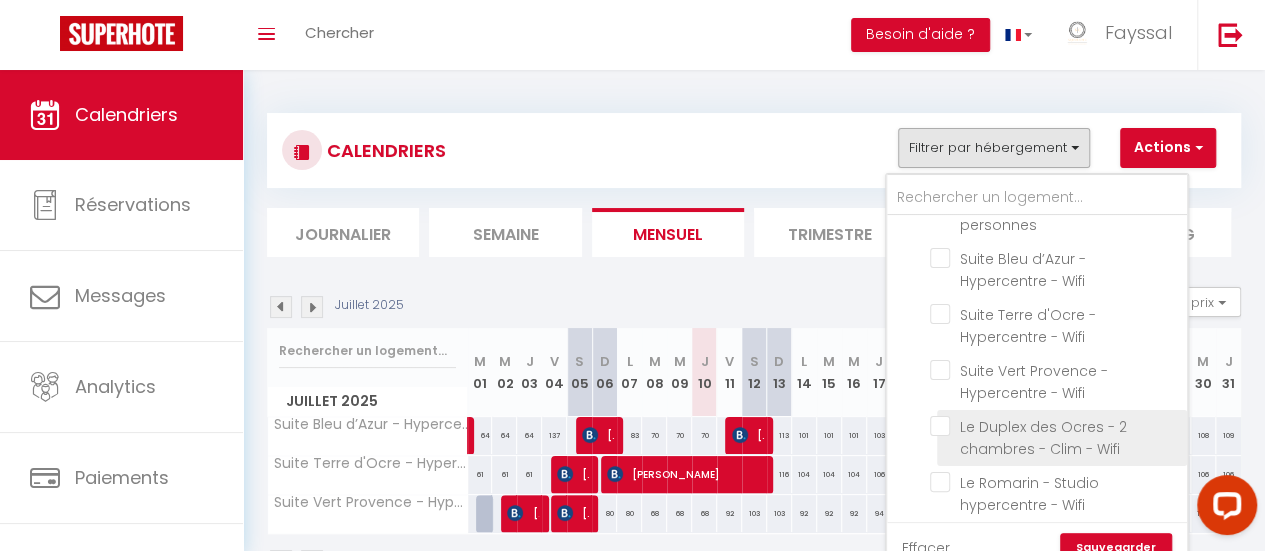 click on "Le Duplex des Ocres - 2 chambres - Clim - Wifi" at bounding box center [1043, 438] 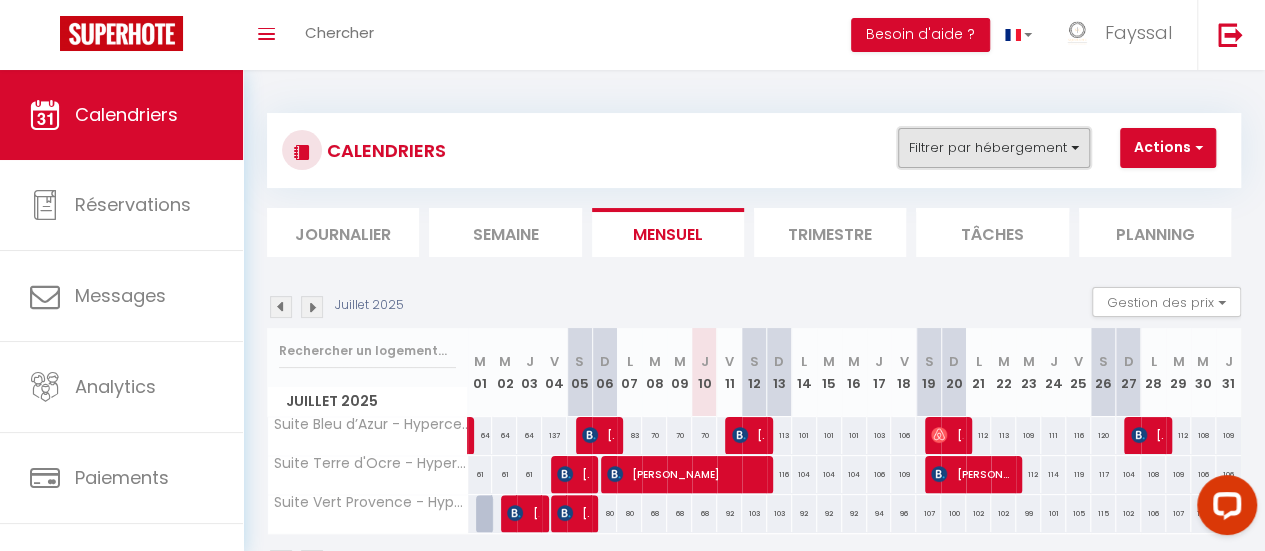click on "Filtrer par hébergement" at bounding box center (994, 148) 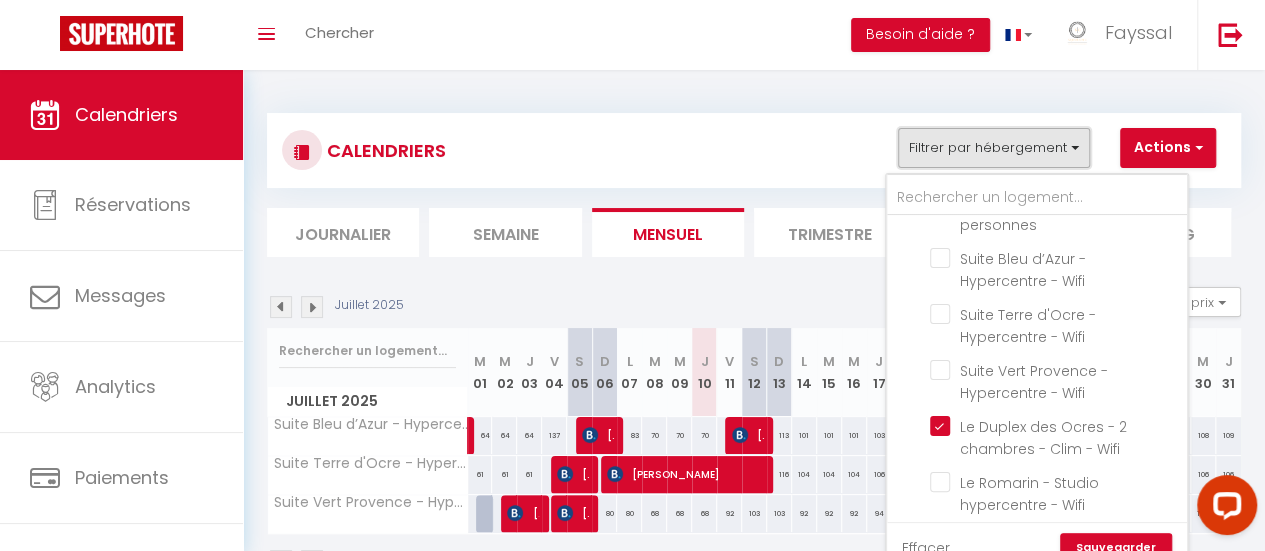 scroll, scrollTop: 969, scrollLeft: 0, axis: vertical 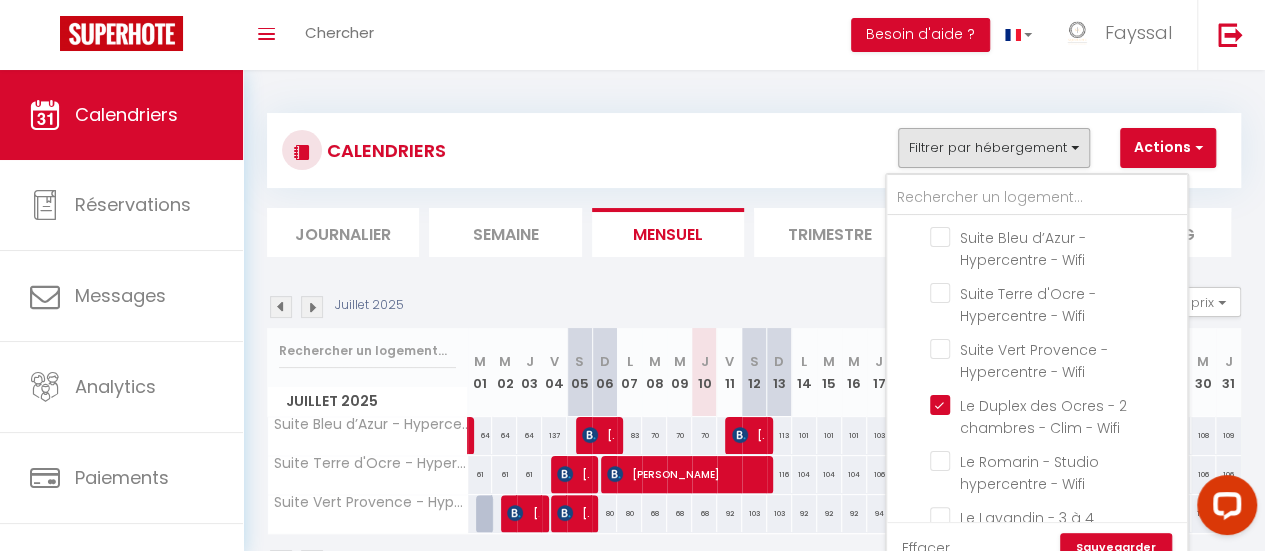 click on "Sauvegarder" at bounding box center [1116, 548] 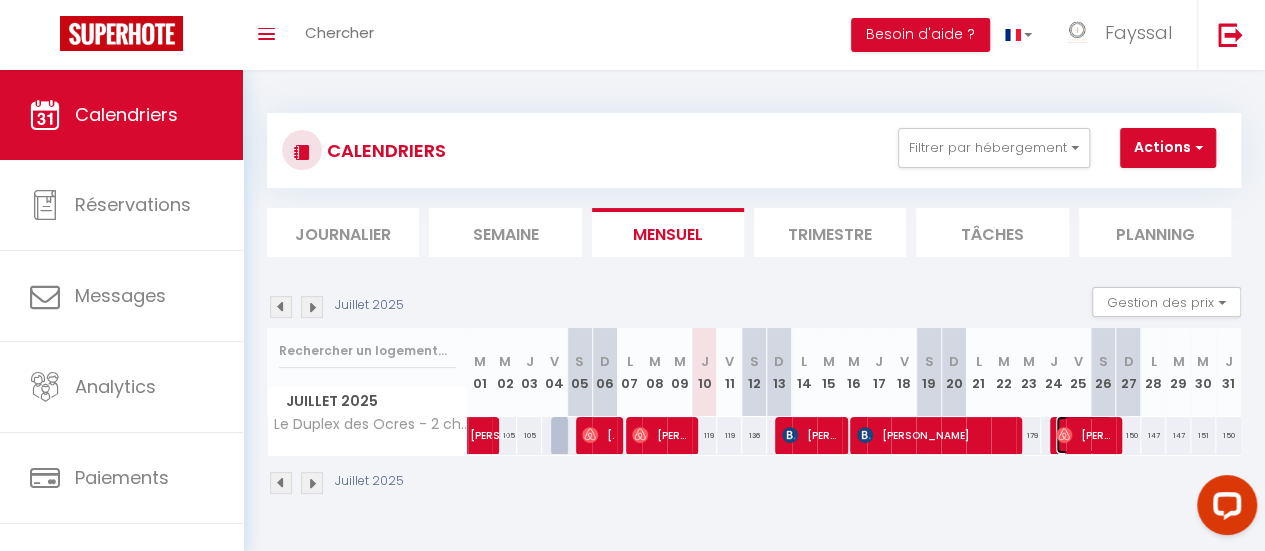 click on "[PERSON_NAME]" at bounding box center (1084, 435) 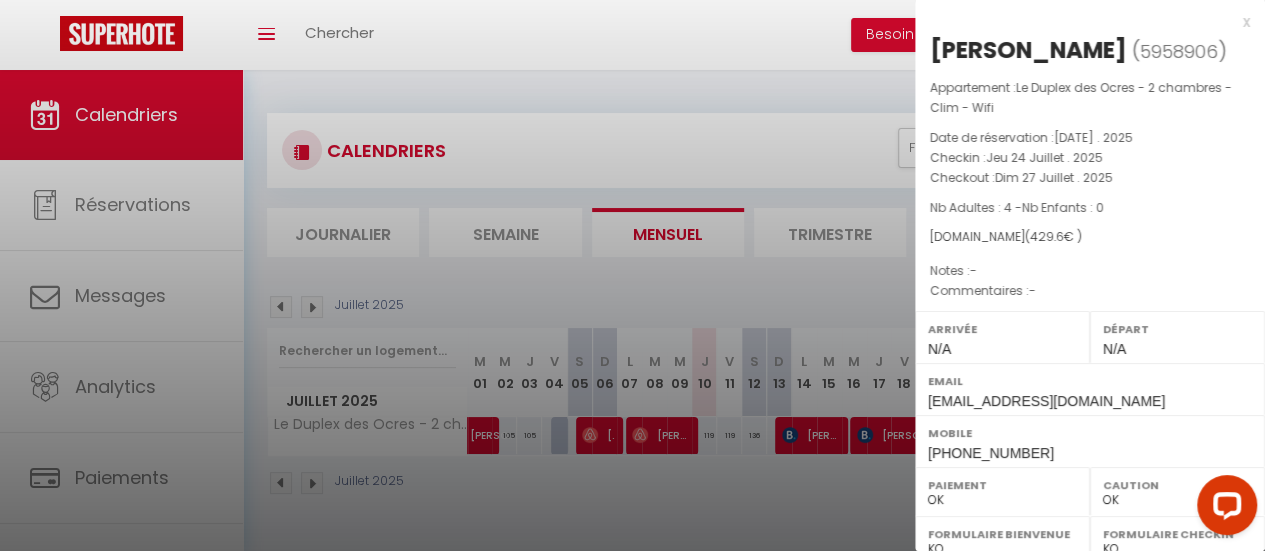 select on "45536" 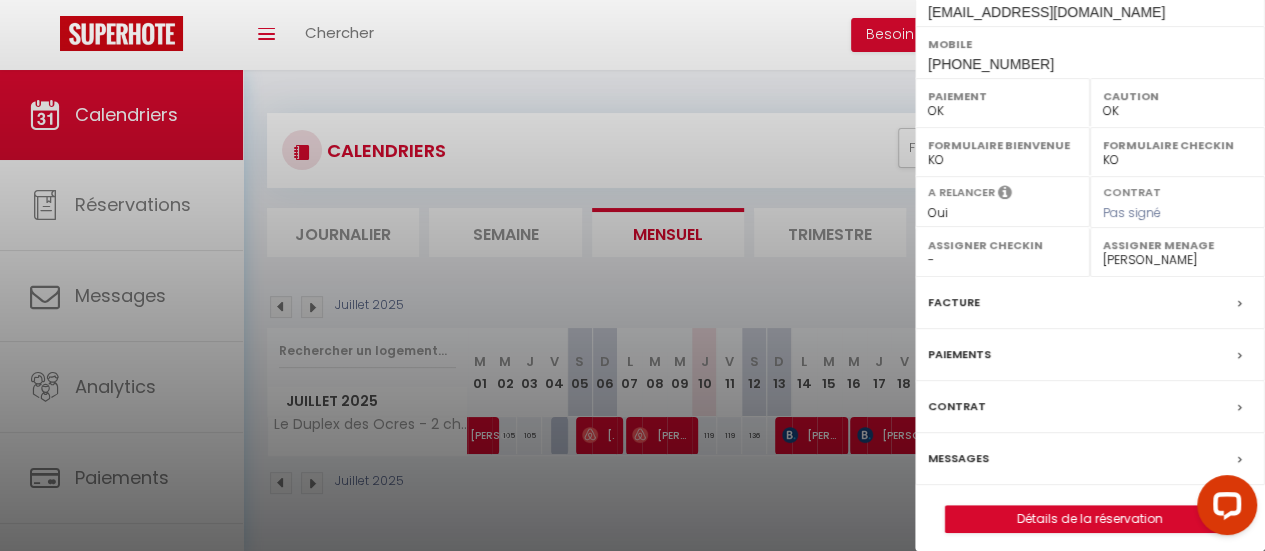 scroll, scrollTop: 396, scrollLeft: 0, axis: vertical 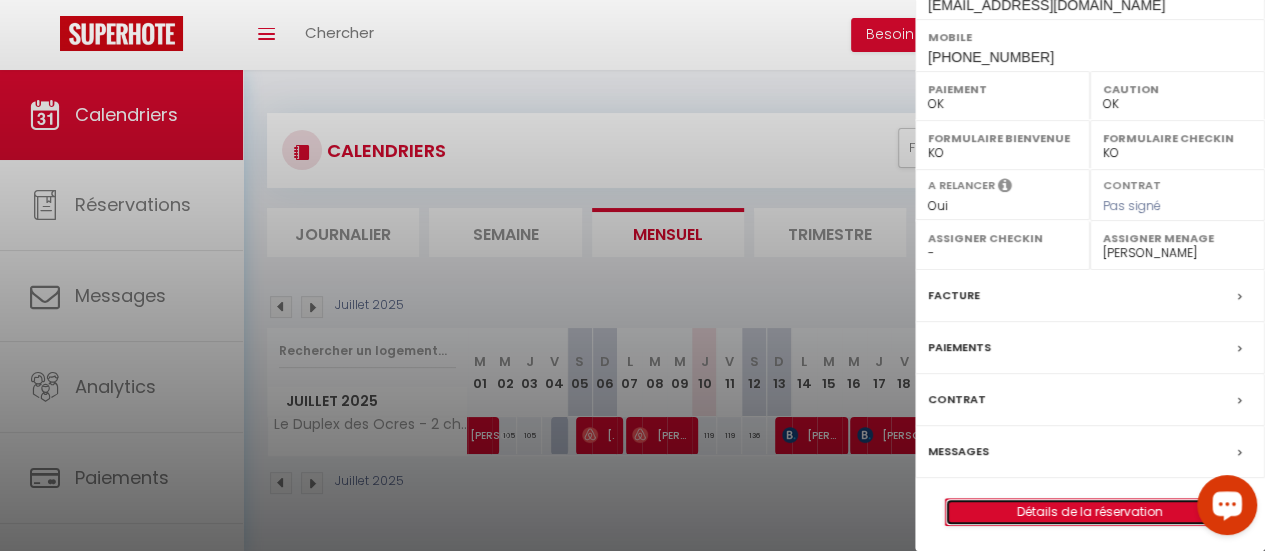click on "Détails de la réservation" at bounding box center (1090, 512) 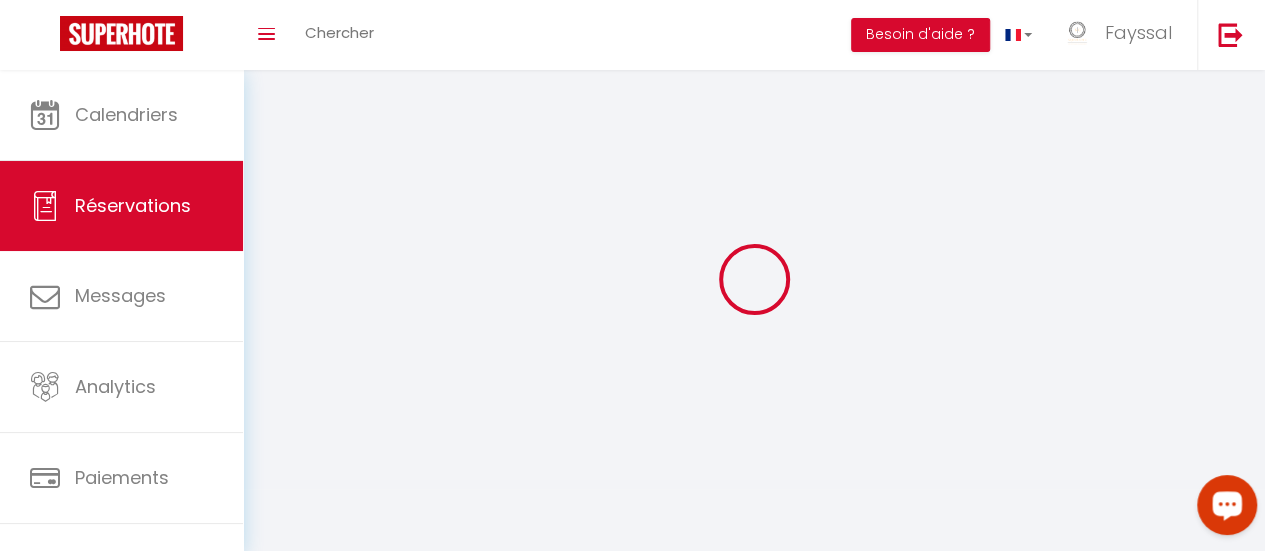 select 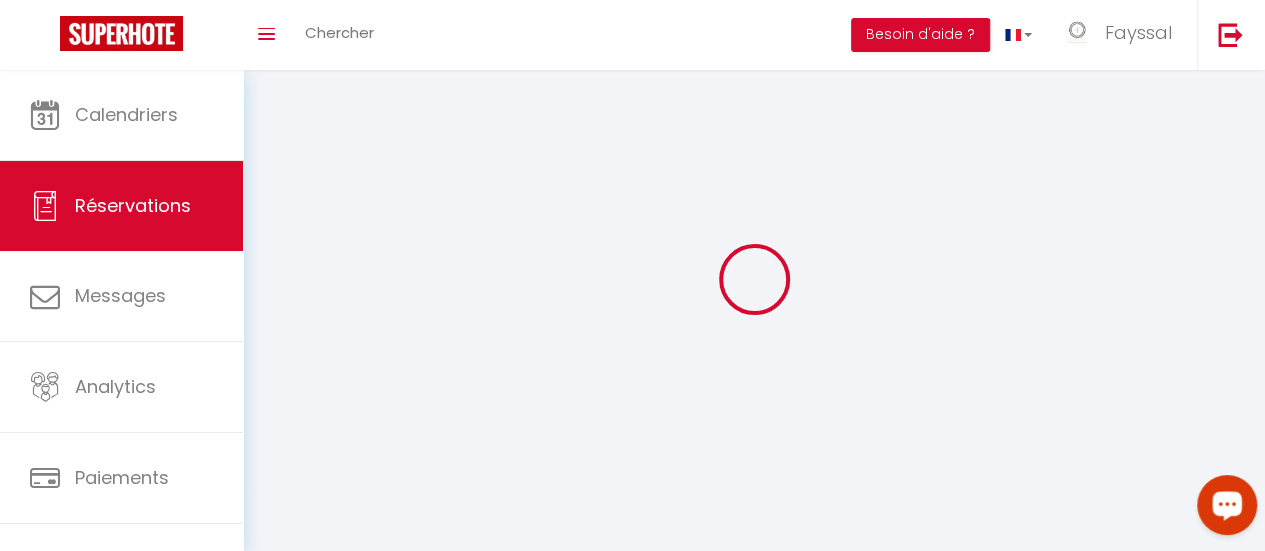 select 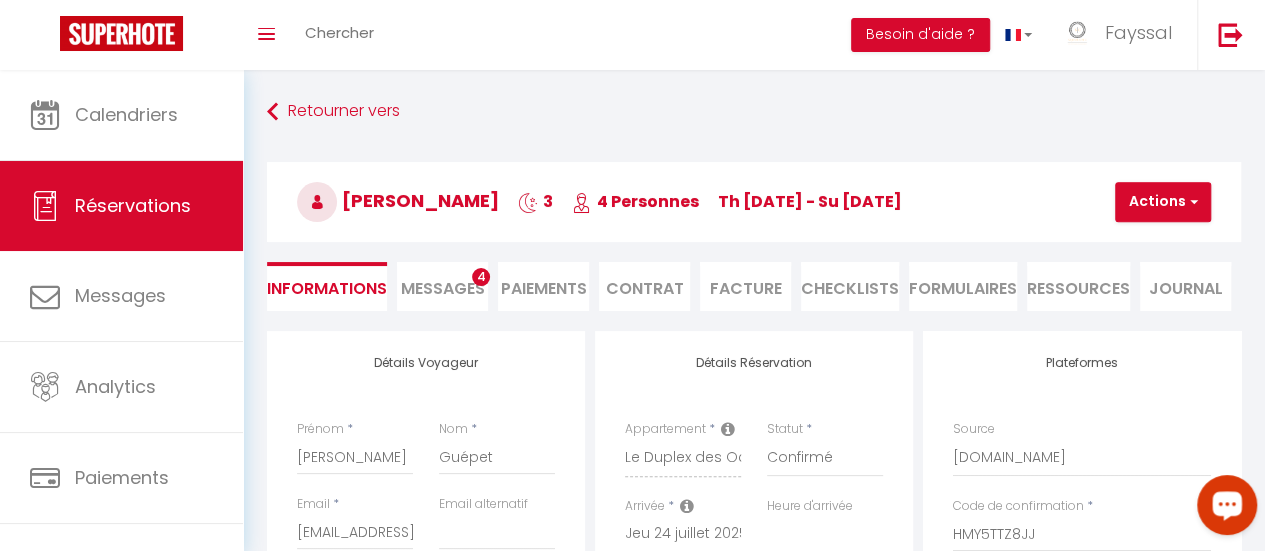 select 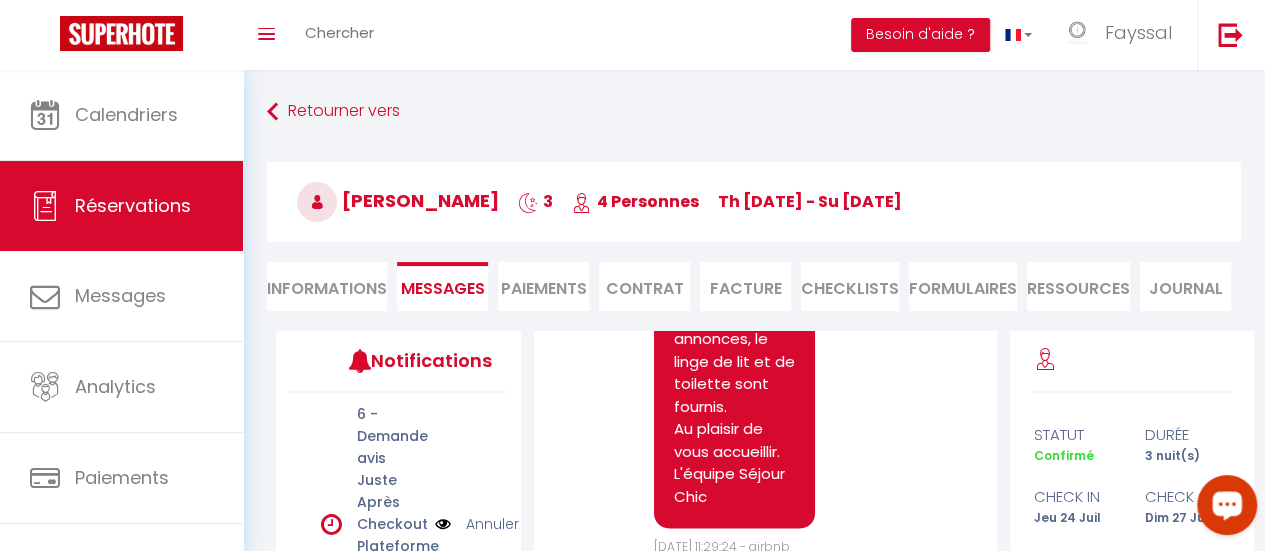 scroll, scrollTop: 1579, scrollLeft: 0, axis: vertical 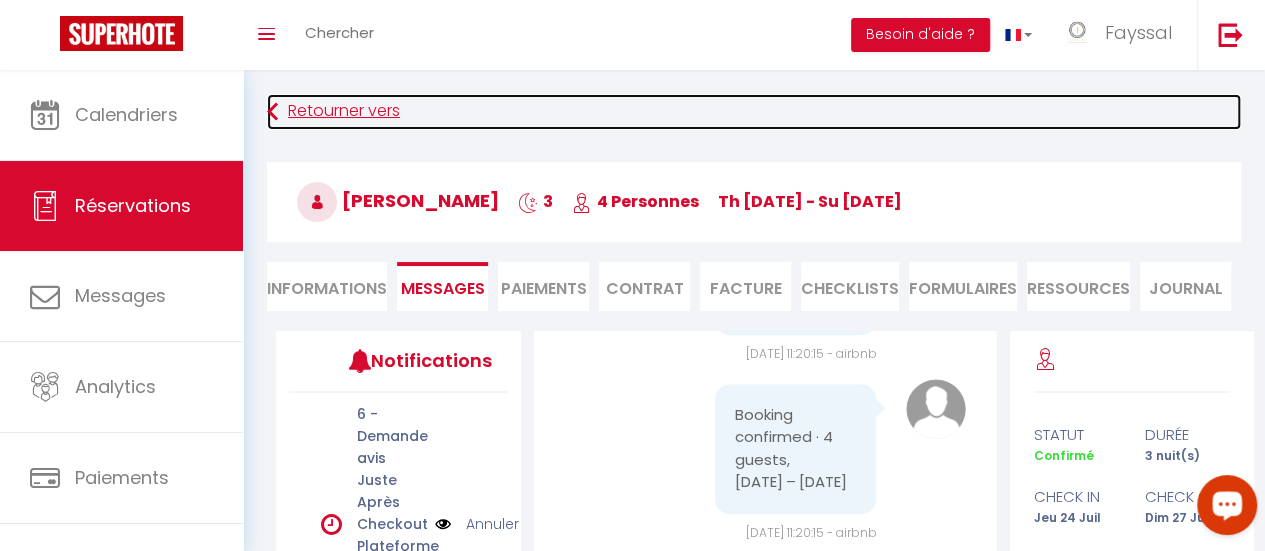 click on "Retourner vers" at bounding box center [754, 112] 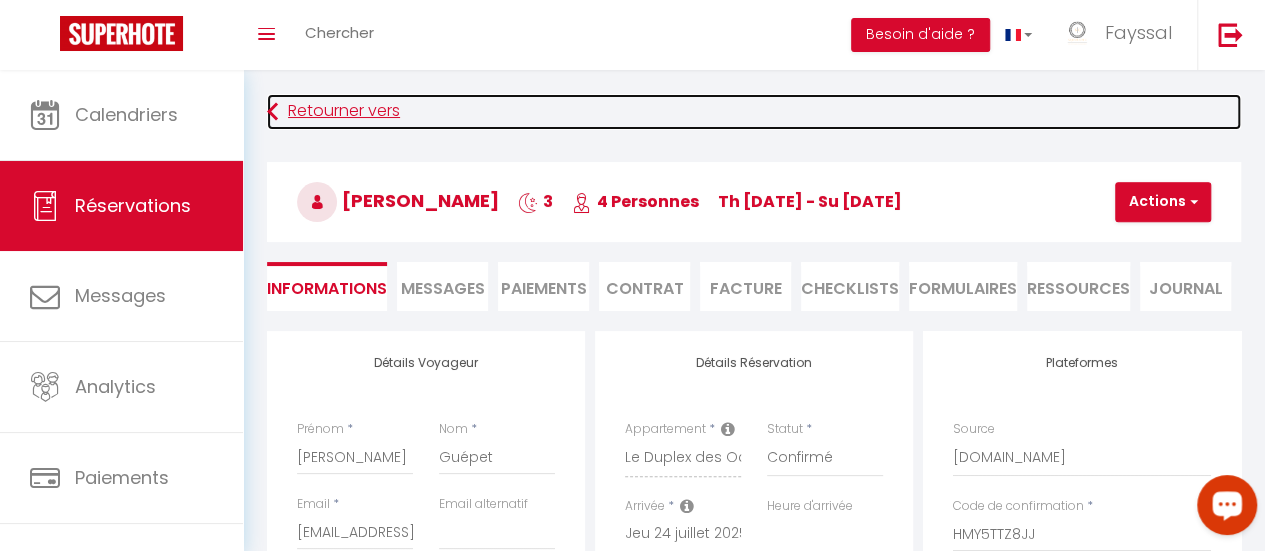 click on "Retourner vers" at bounding box center [754, 112] 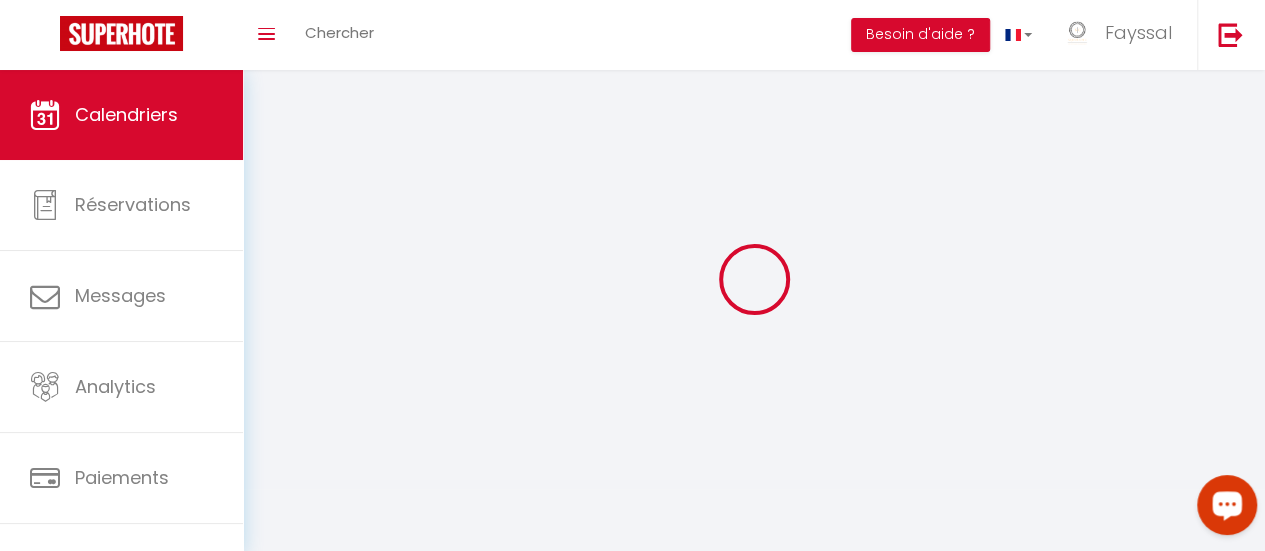 select 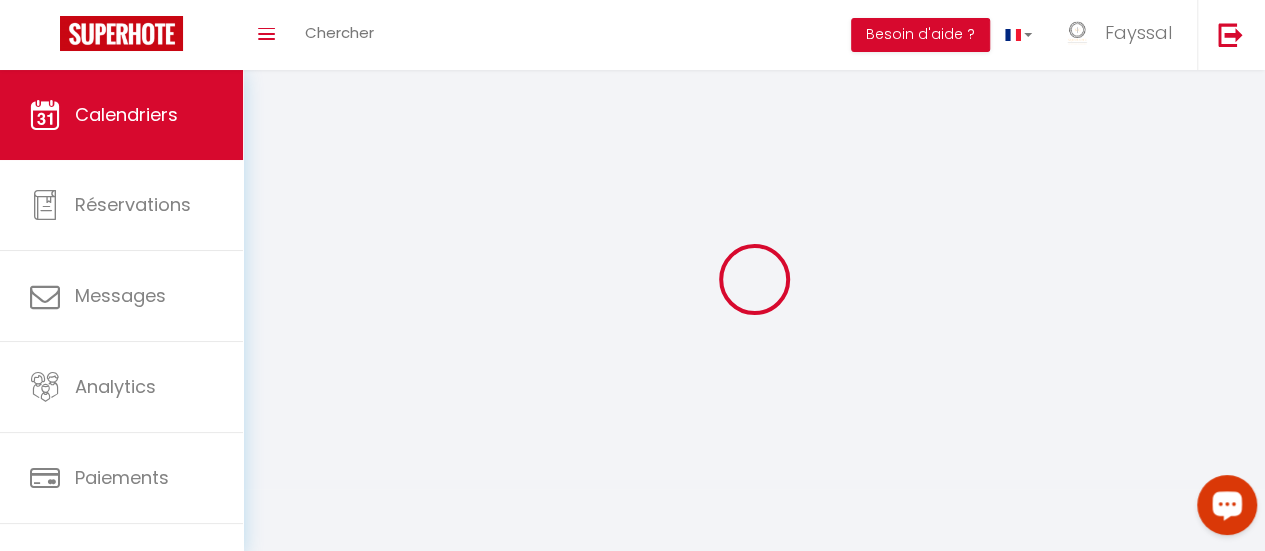 select 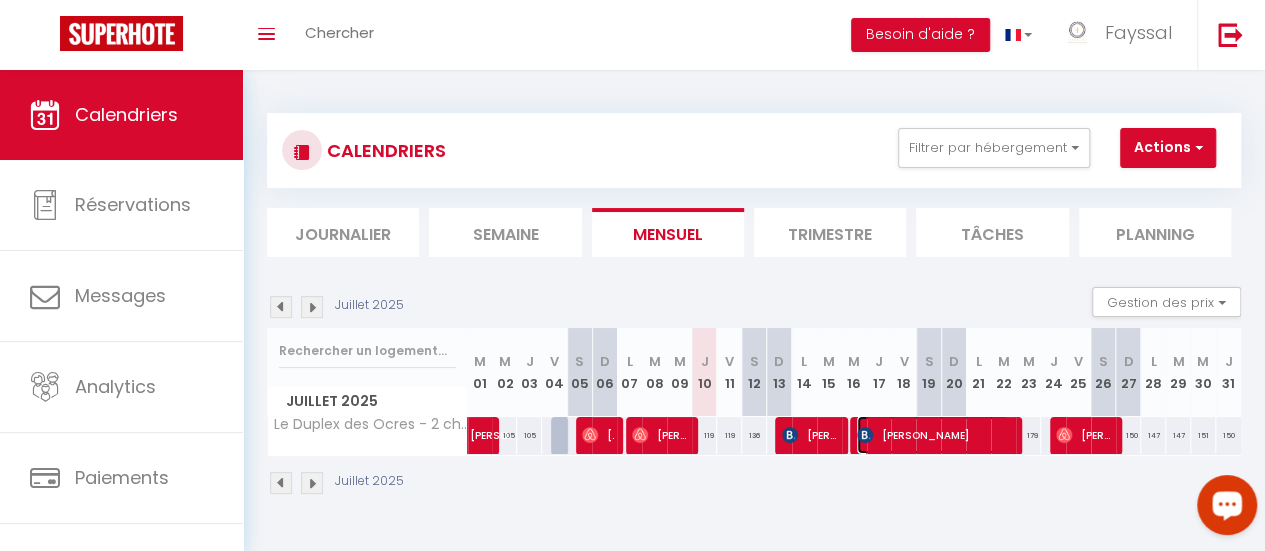 click on "[PERSON_NAME]" at bounding box center [933, 435] 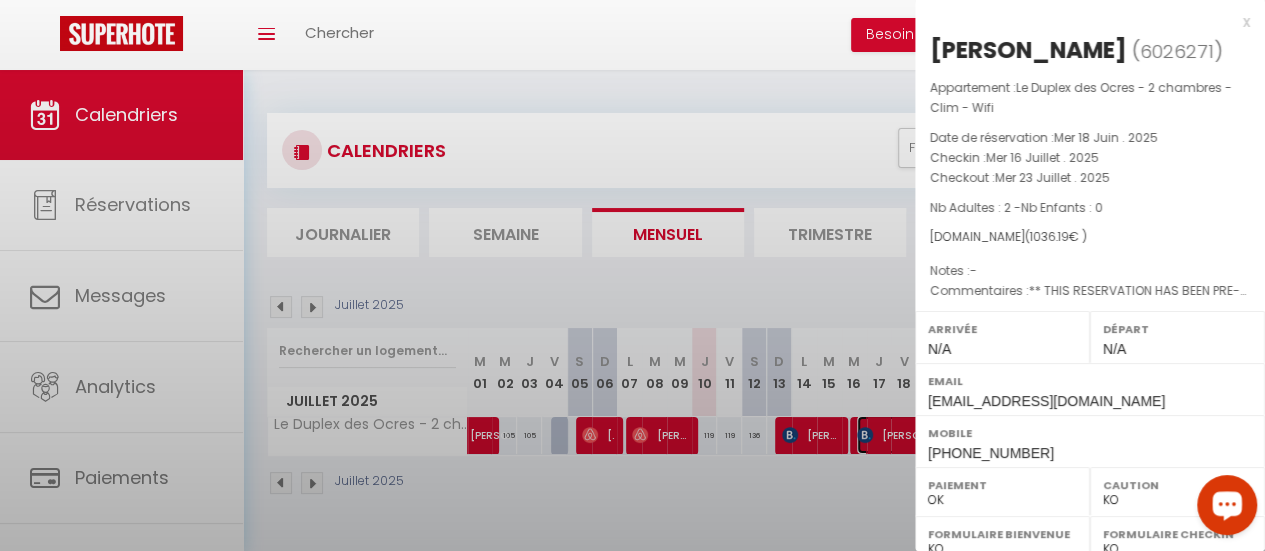select on "45536" 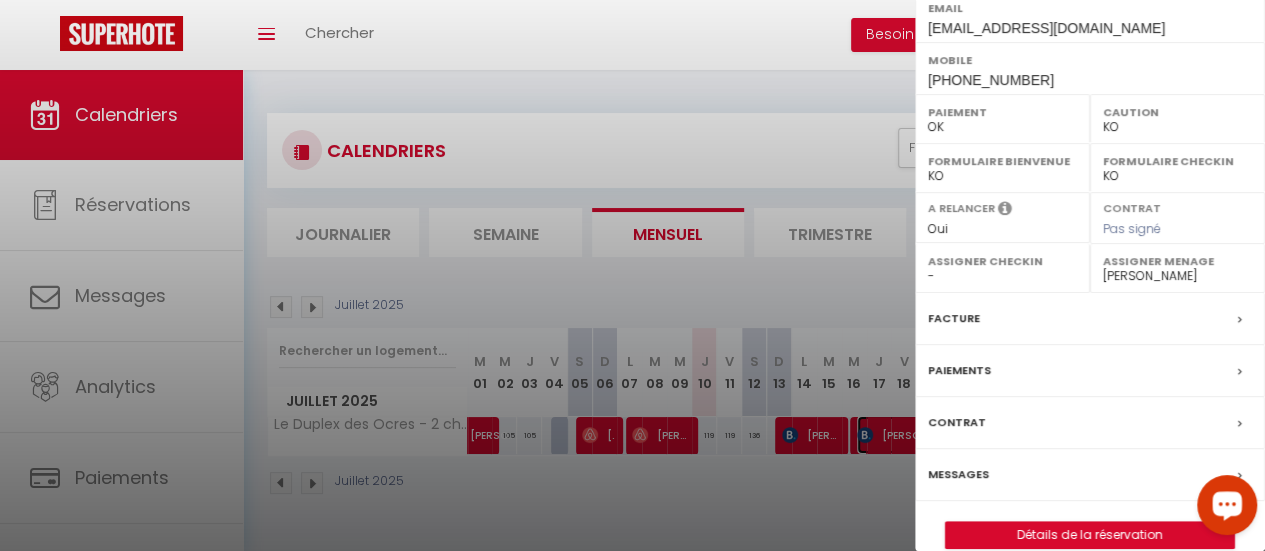scroll, scrollTop: 373, scrollLeft: 0, axis: vertical 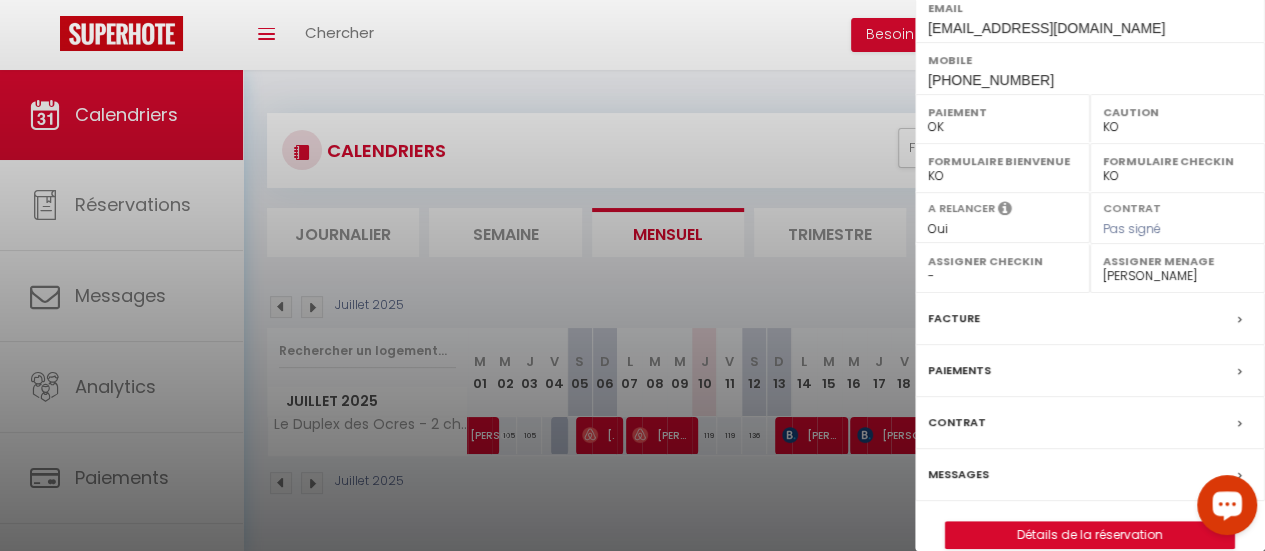 click at bounding box center [1223, 509] 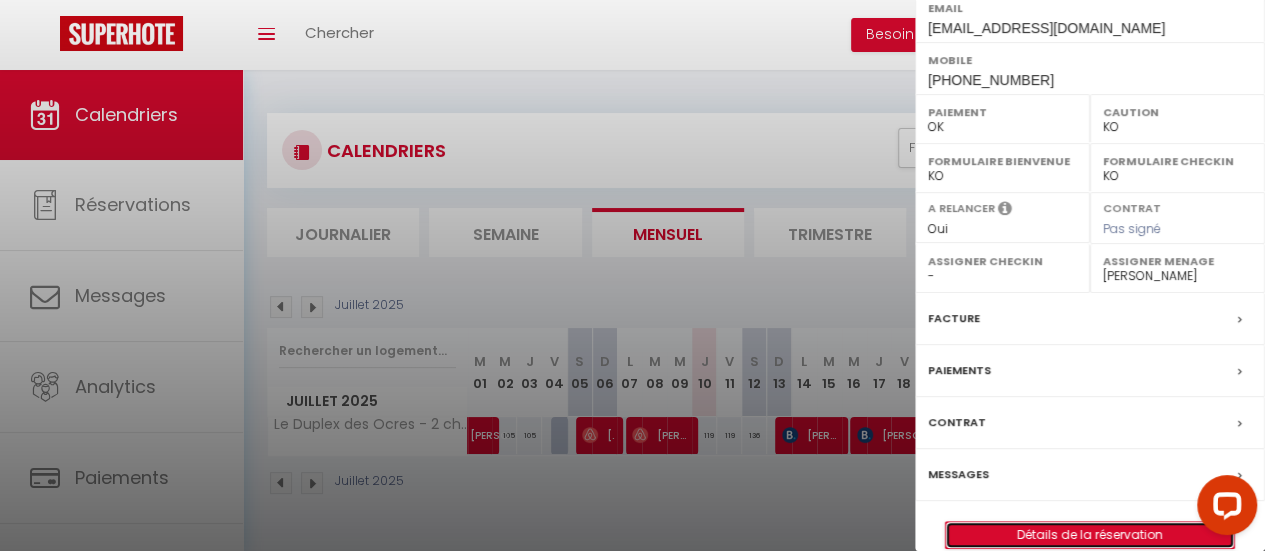 click on "Détails de la réservation" at bounding box center [1090, 535] 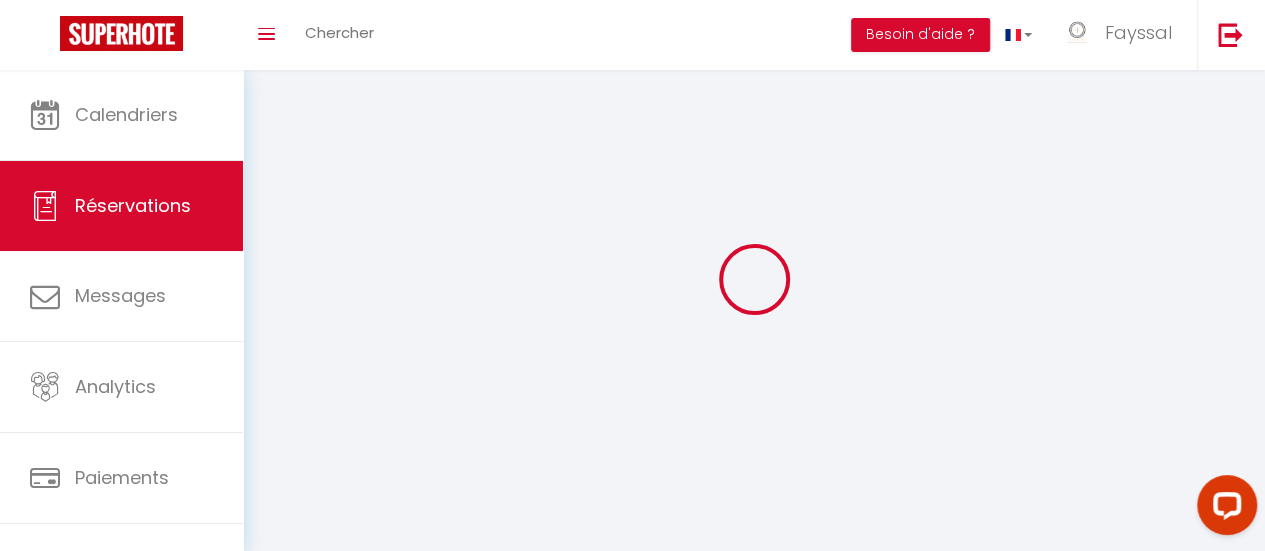 type on "[PERSON_NAME]" 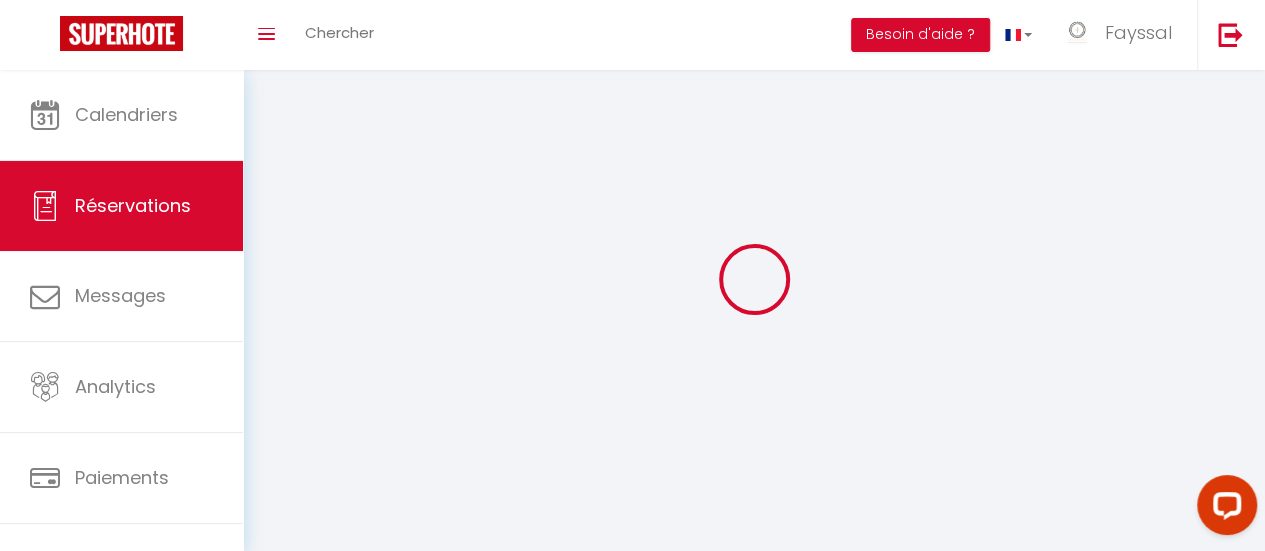 type on "Krol" 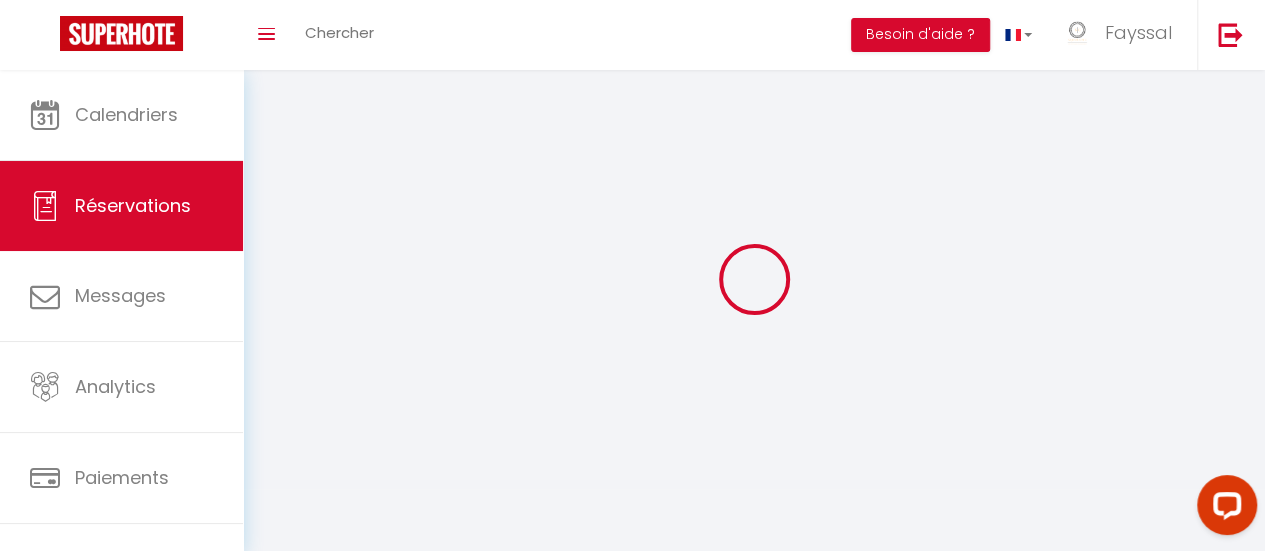 select 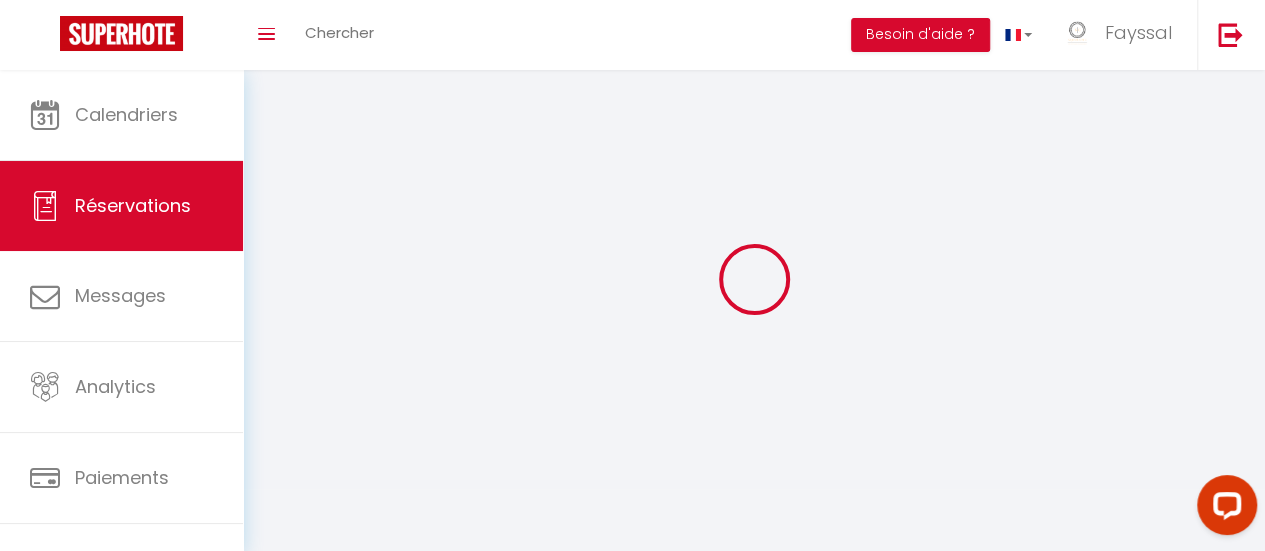 select 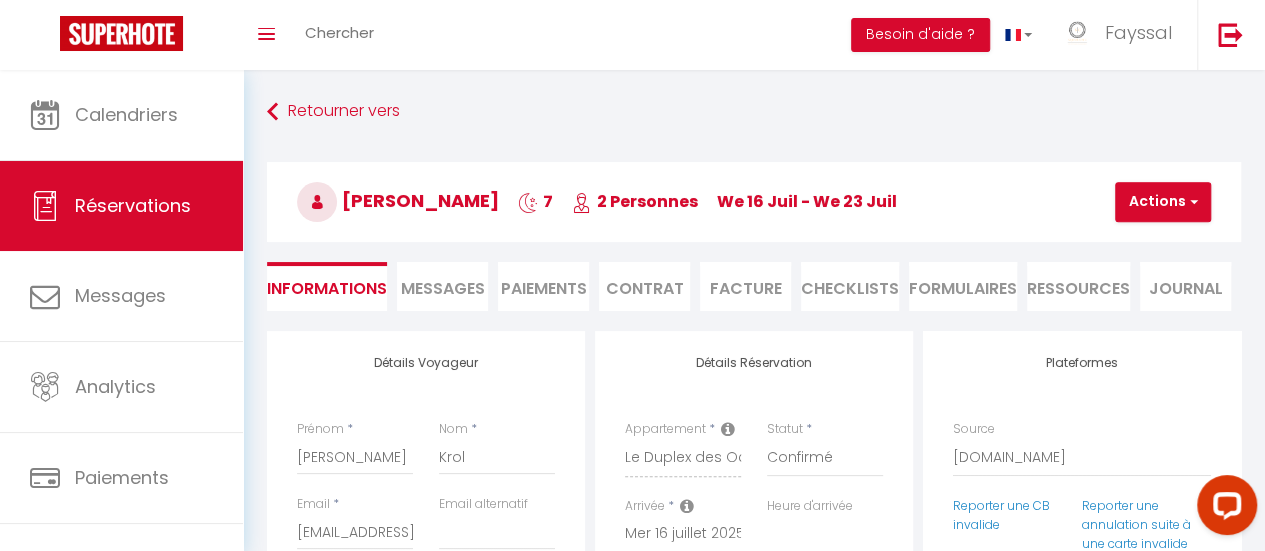 type on "49.34" 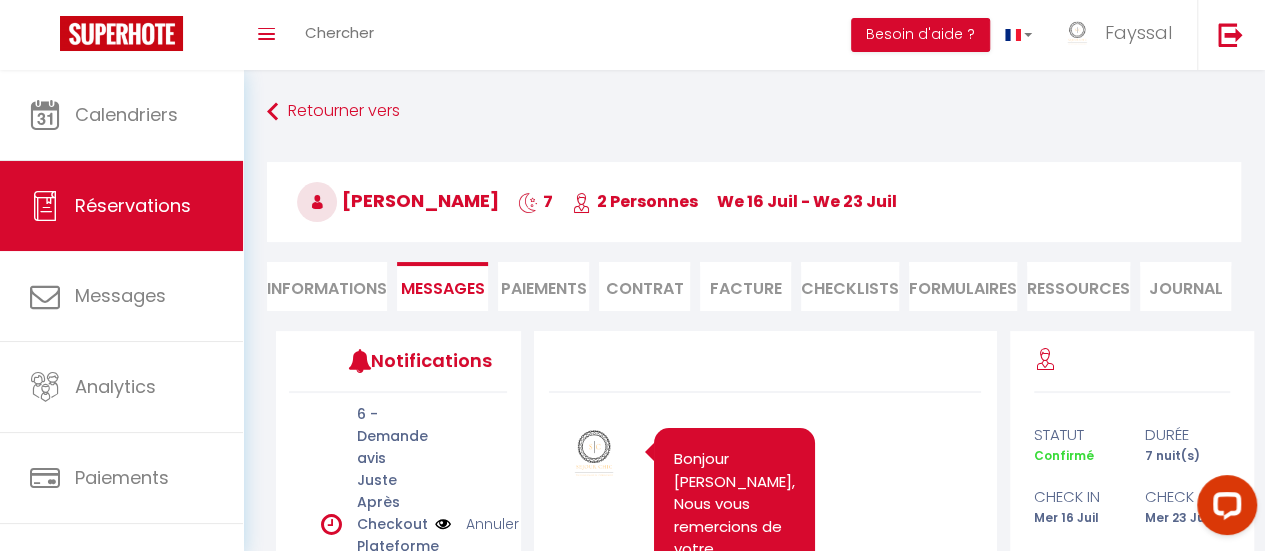 scroll, scrollTop: 905, scrollLeft: 0, axis: vertical 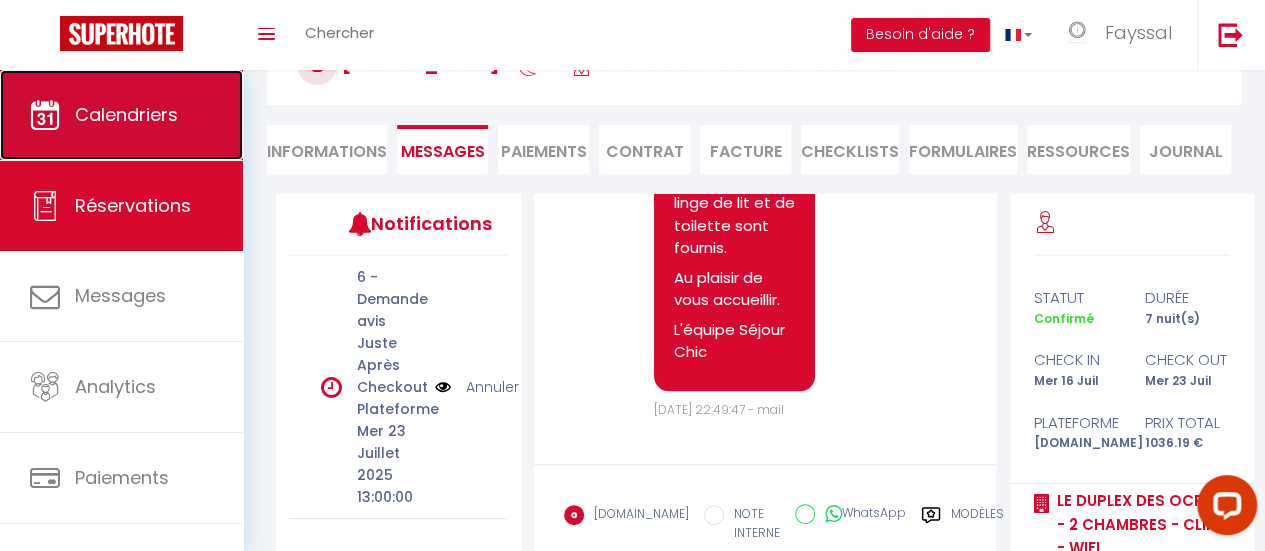 click on "Calendriers" at bounding box center [126, 114] 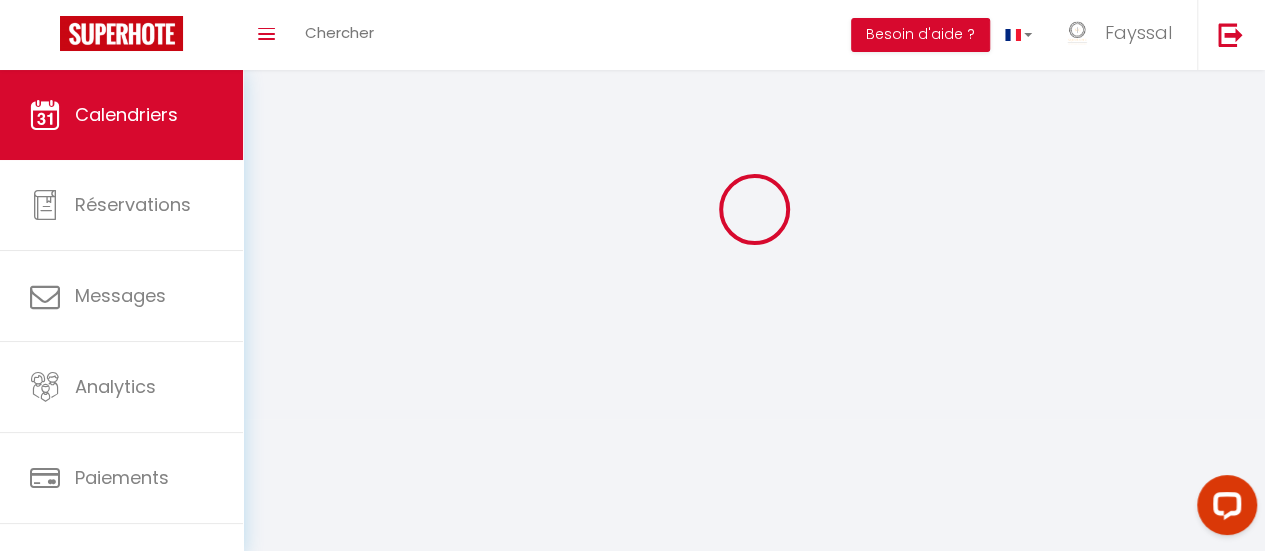 scroll, scrollTop: 0, scrollLeft: 0, axis: both 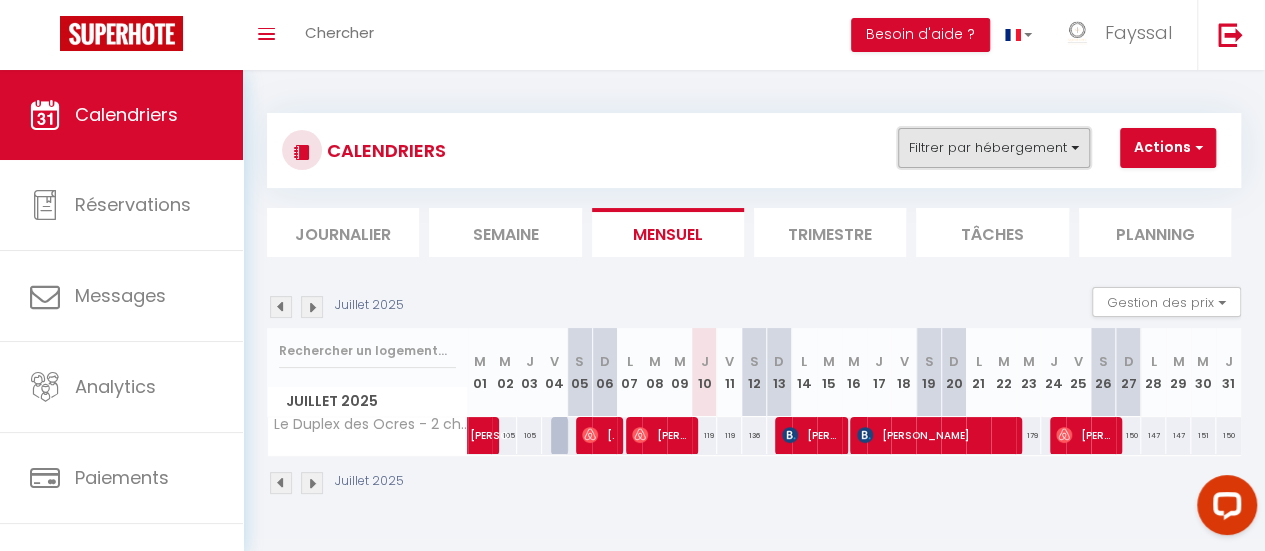 click on "Filtrer par hébergement" at bounding box center (994, 148) 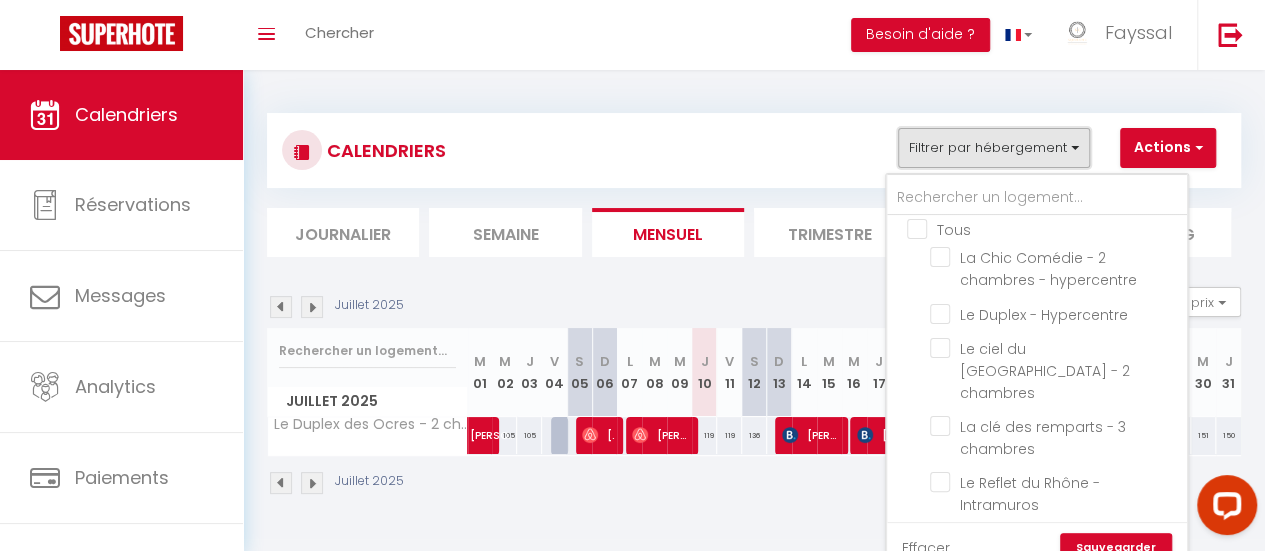 scroll, scrollTop: 26, scrollLeft: 0, axis: vertical 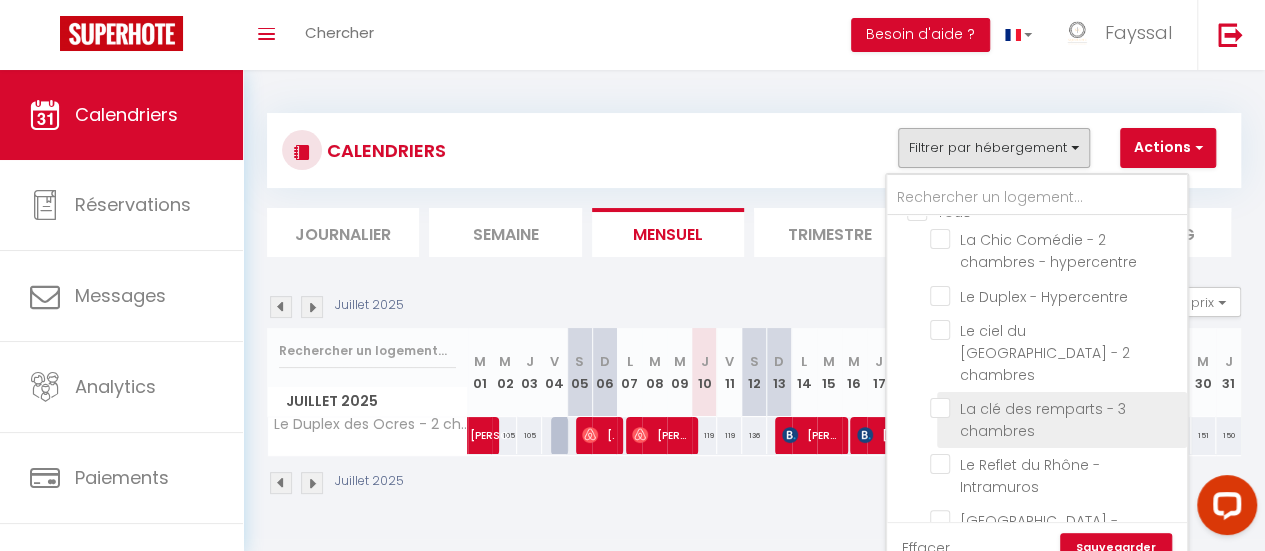 click on "La clé des remparts - 3 chambres" at bounding box center (1055, 408) 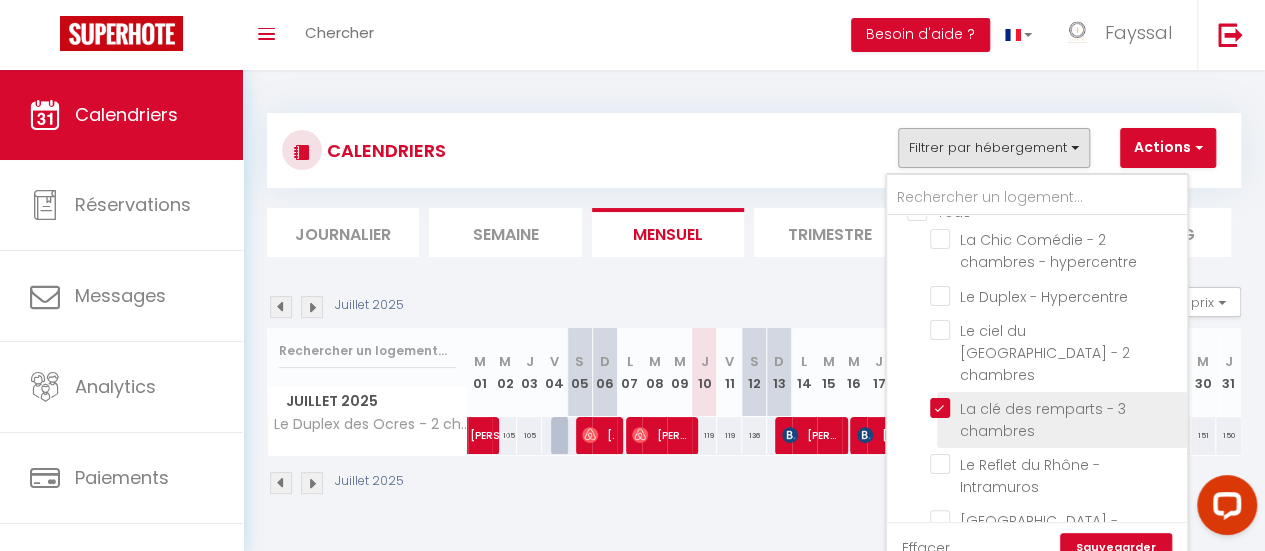 checkbox on "false" 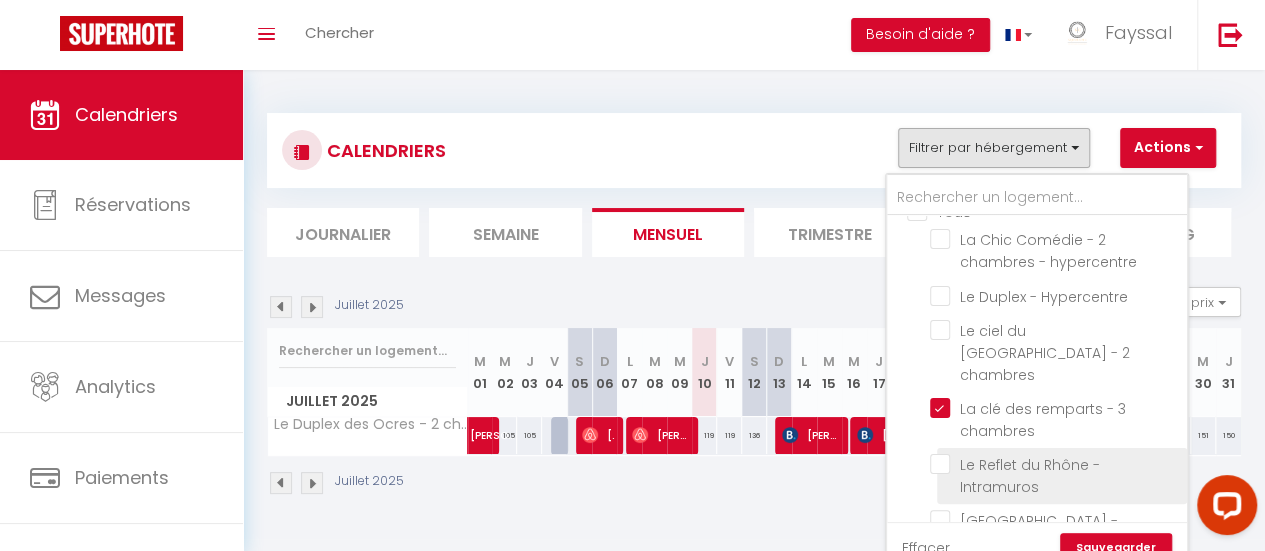 click on "Le Reflet du Rhône - Intramuros" at bounding box center [1055, 464] 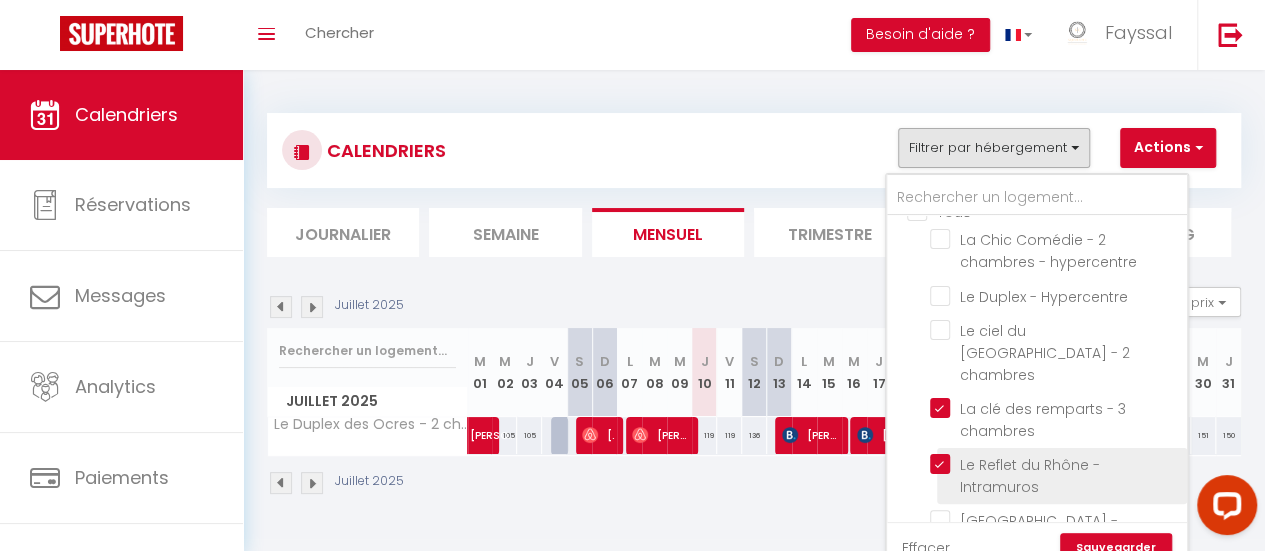 checkbox on "false" 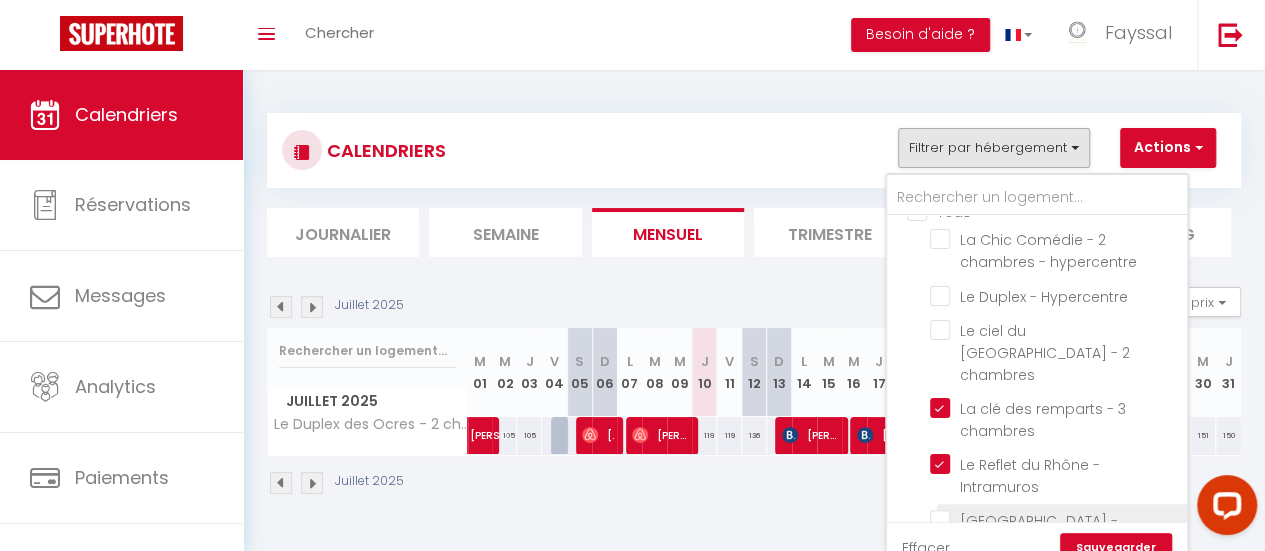 click on "[GEOGRAPHIC_DATA] - [GEOGRAPHIC_DATA] - 4 chambres" at bounding box center [1055, 520] 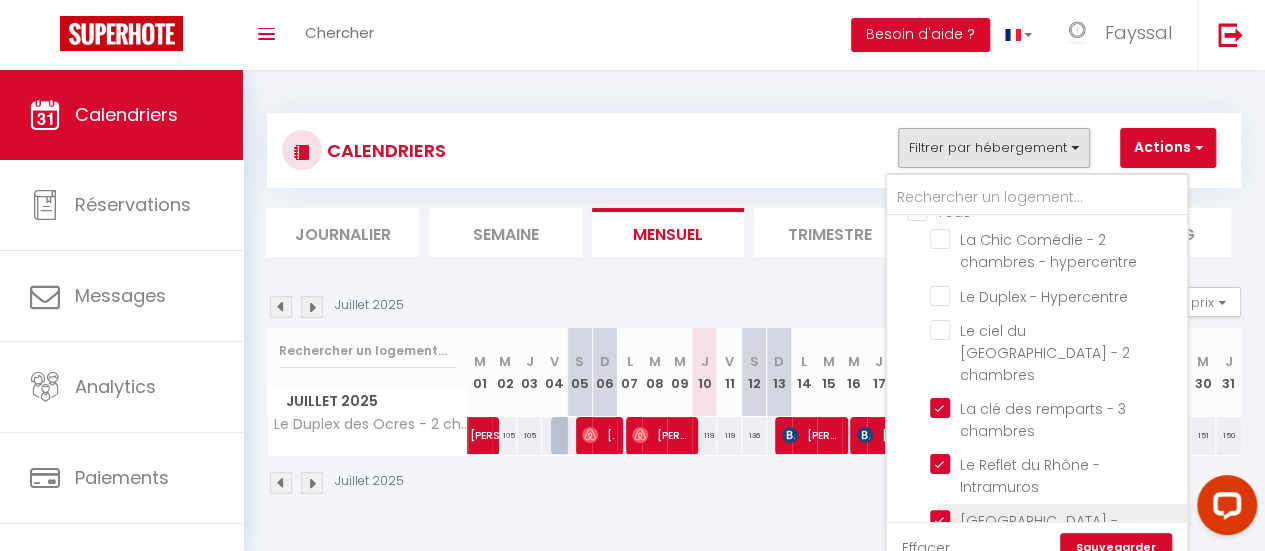 checkbox on "false" 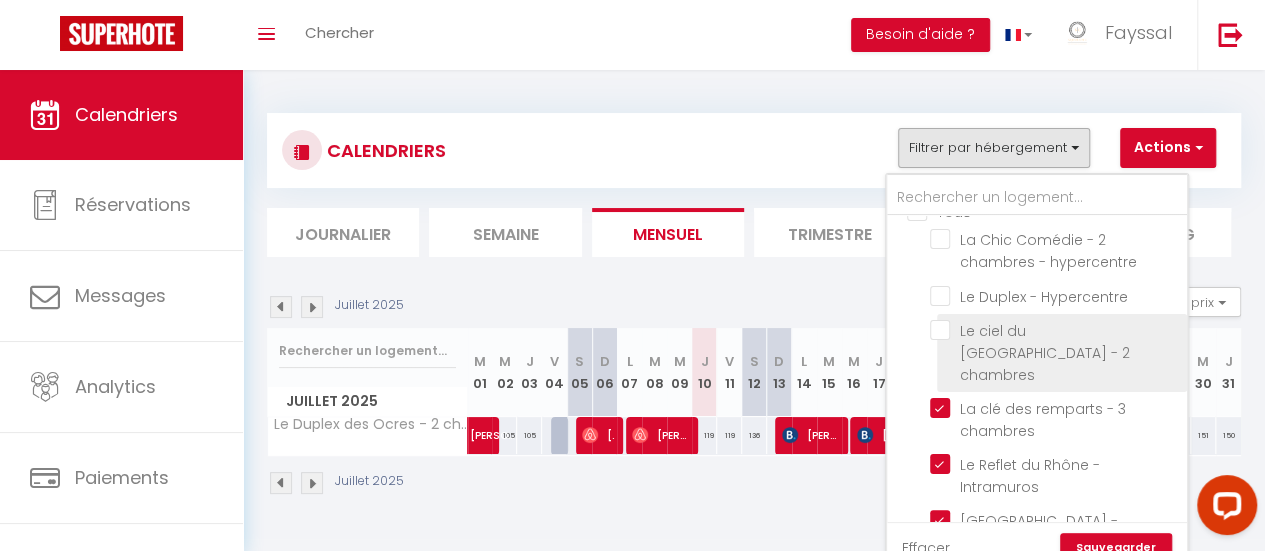 click on "Le ciel du [GEOGRAPHIC_DATA] - 2 chambres" at bounding box center (1055, 330) 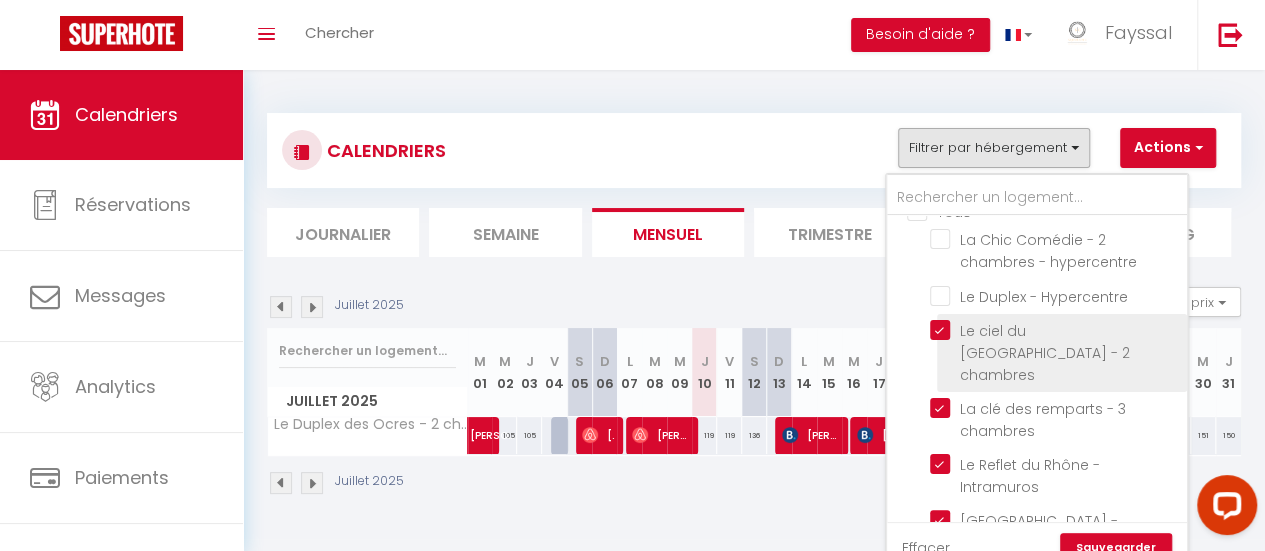 checkbox on "false" 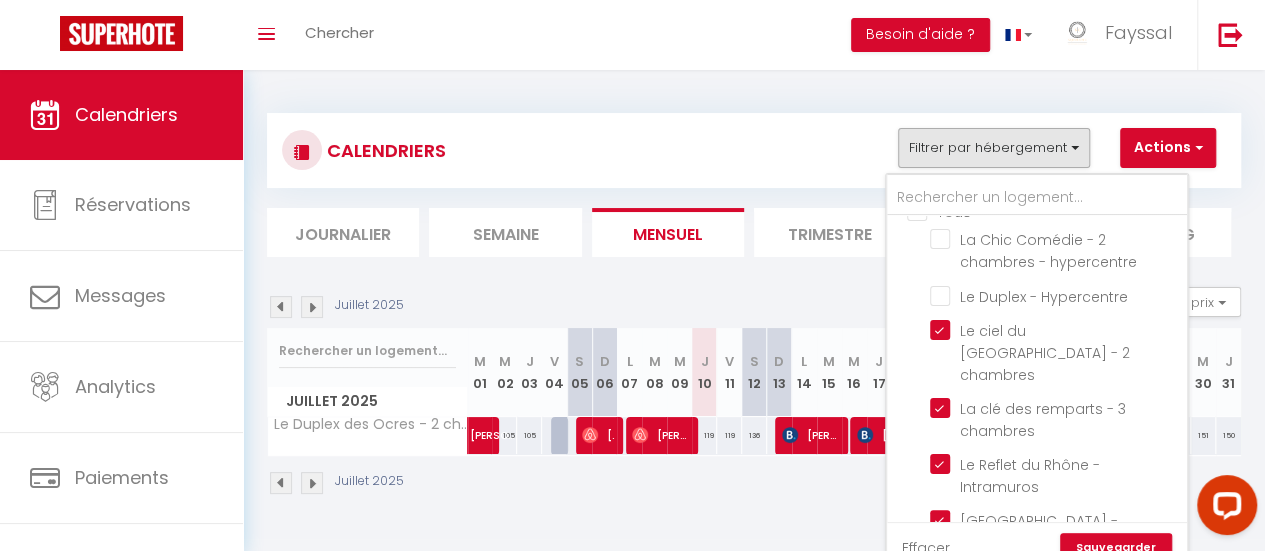 click on "Sauvegarder" at bounding box center (1116, 548) 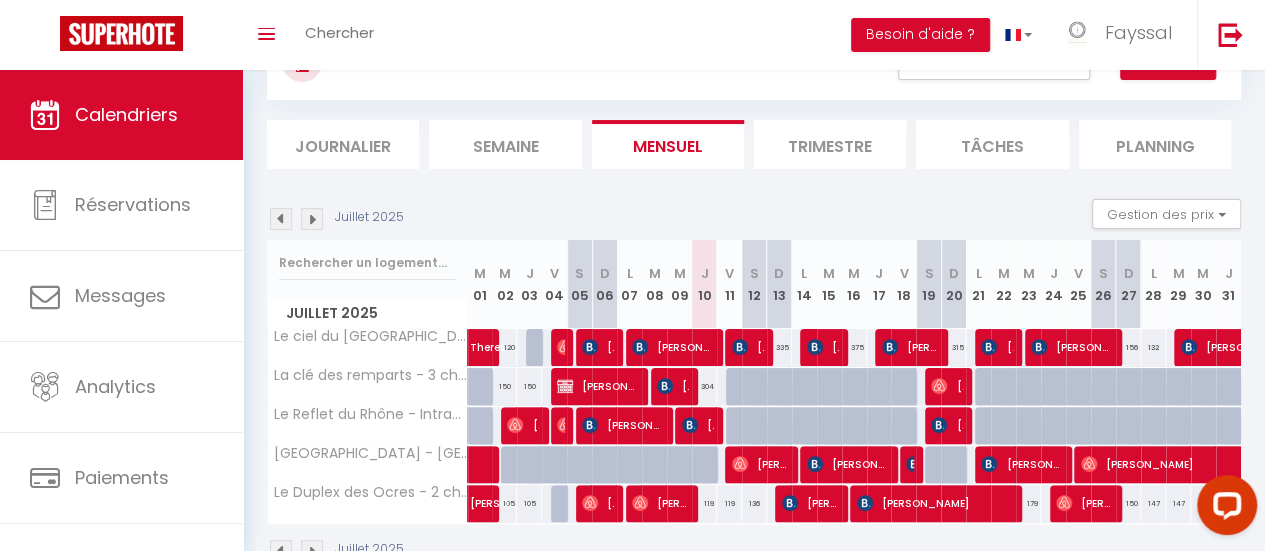 scroll, scrollTop: 90, scrollLeft: 0, axis: vertical 